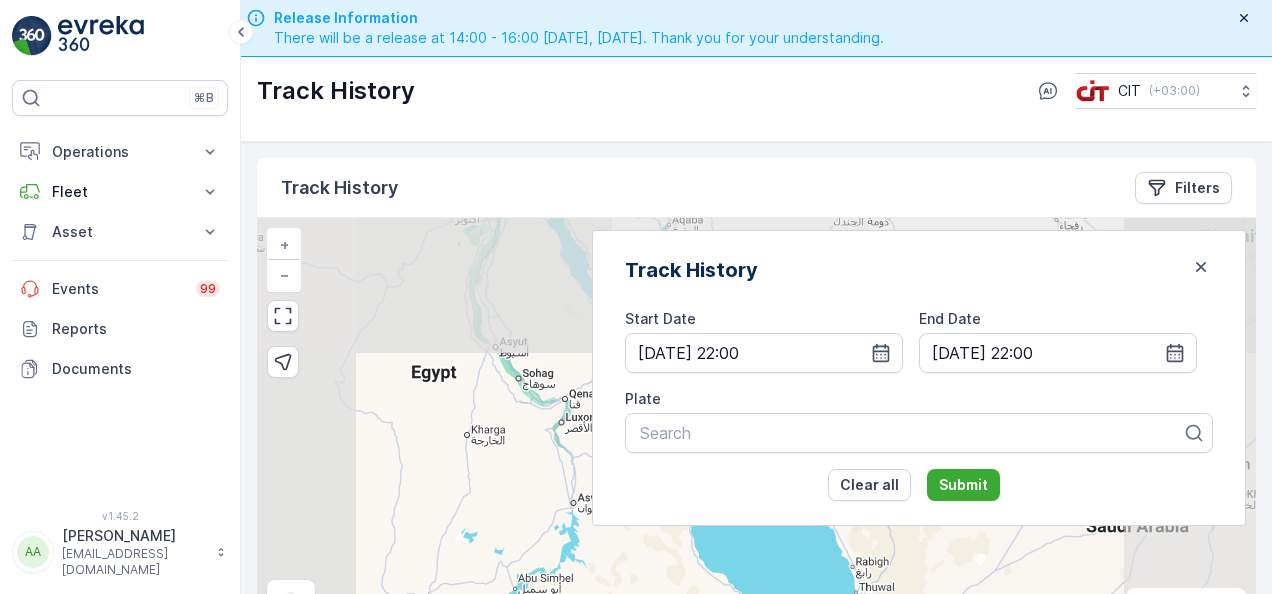 scroll, scrollTop: 0, scrollLeft: 0, axis: both 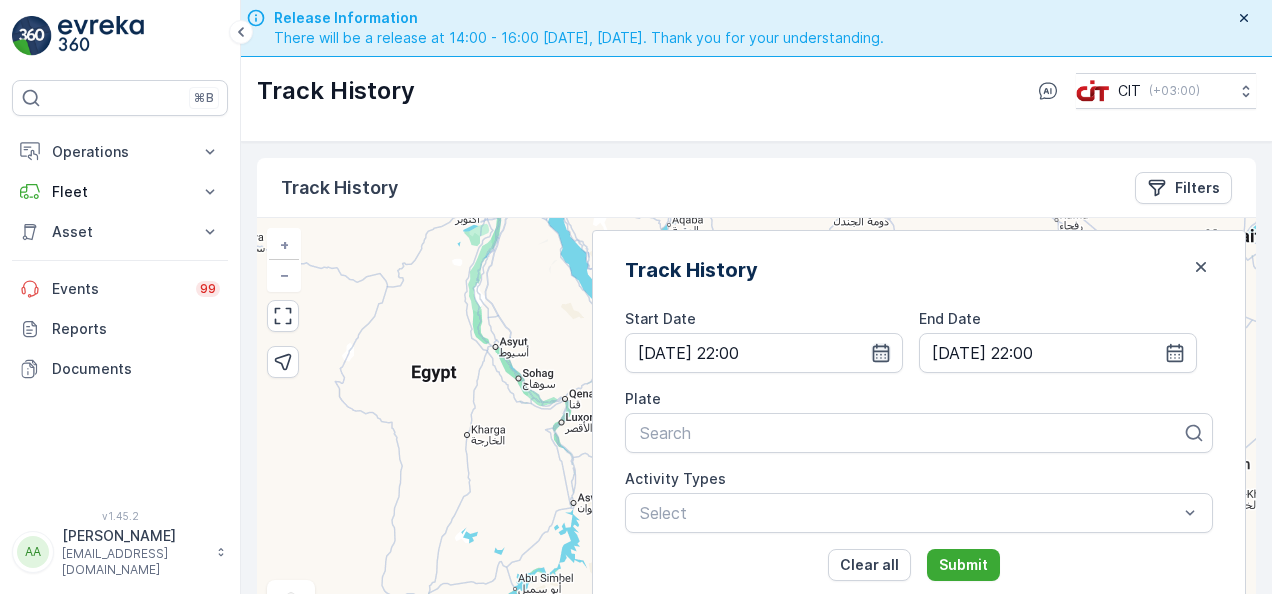 click 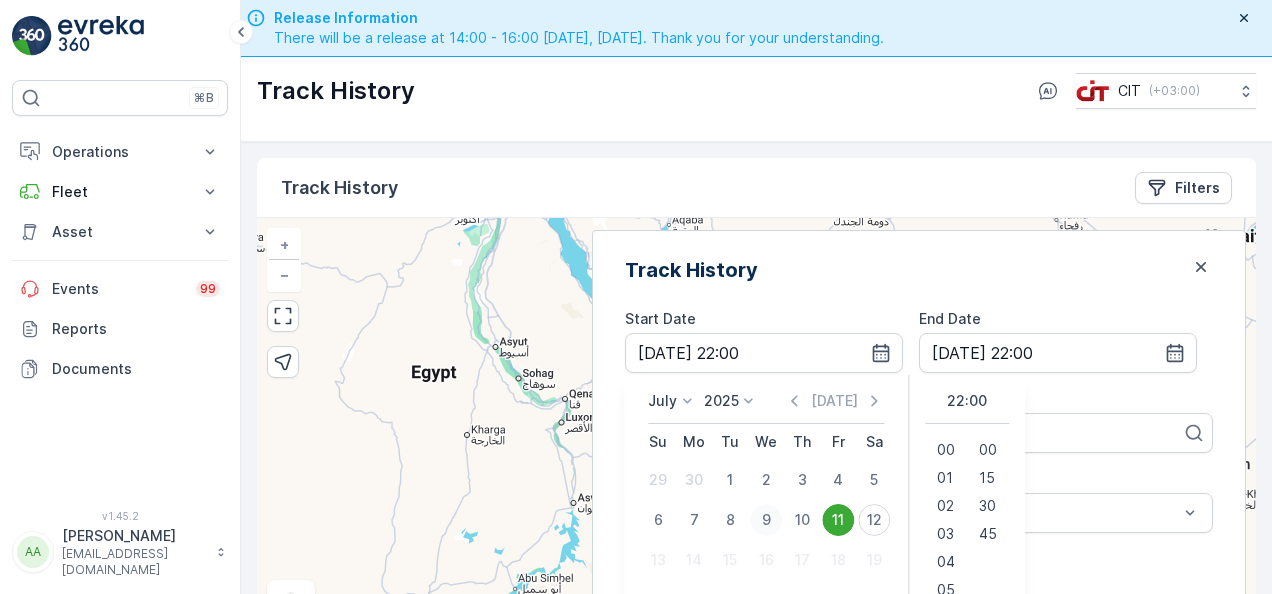 click on "9" at bounding box center (766, 520) 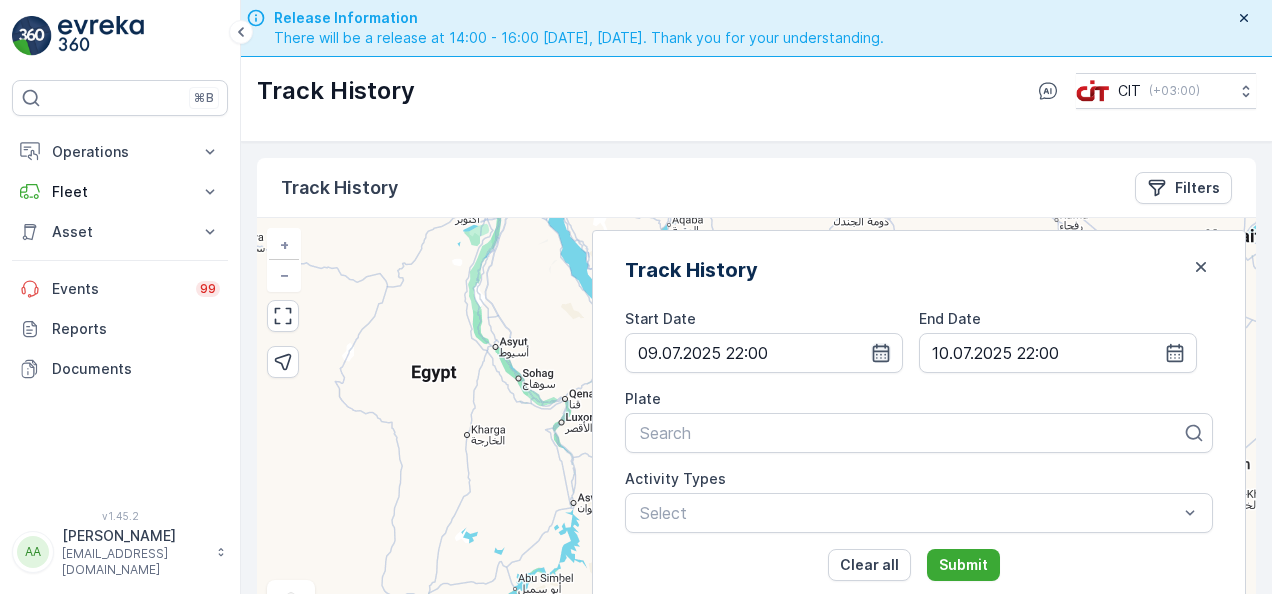 click 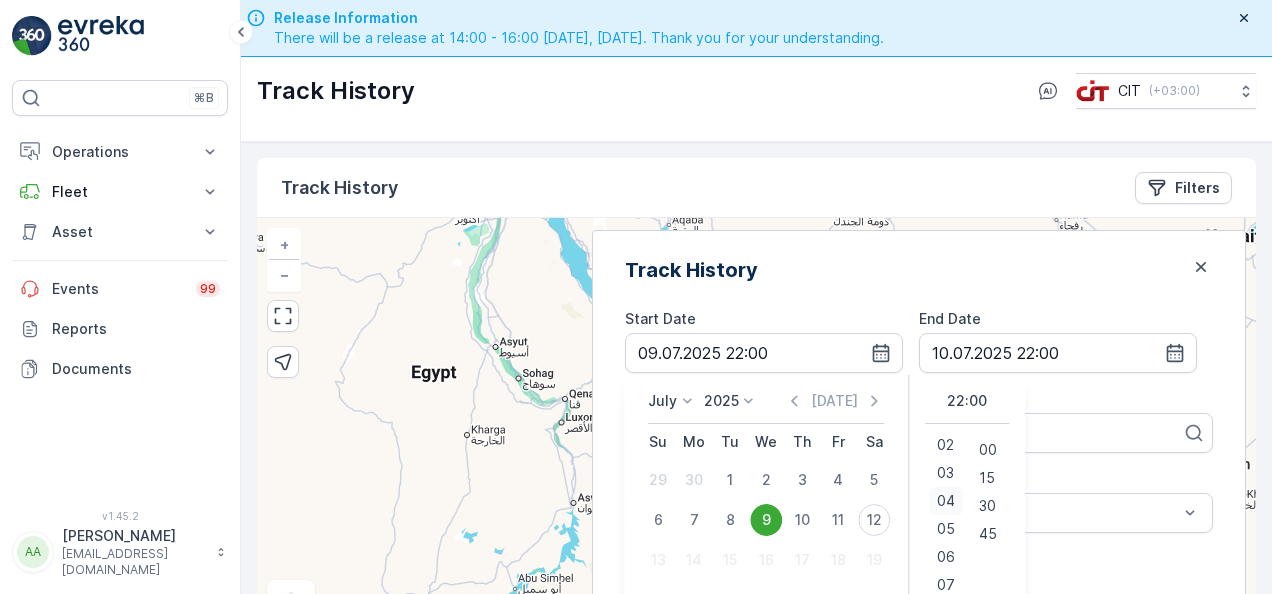 scroll, scrollTop: 68, scrollLeft: 0, axis: vertical 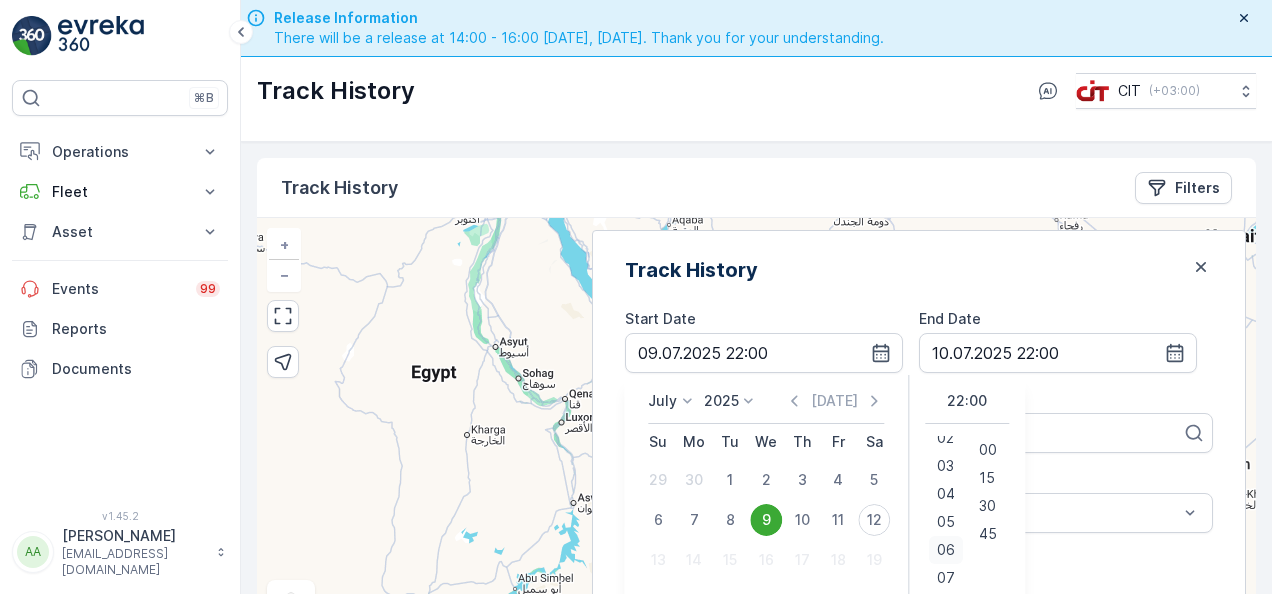click on "06" at bounding box center [946, 550] 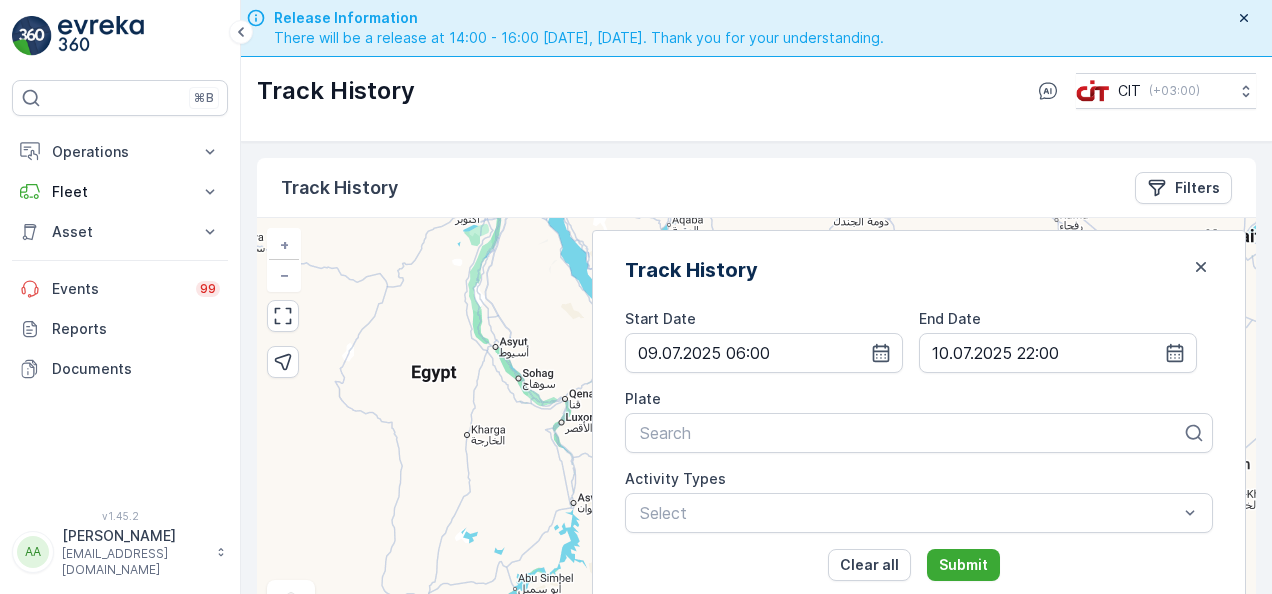 click on "End Date" at bounding box center [1058, 319] 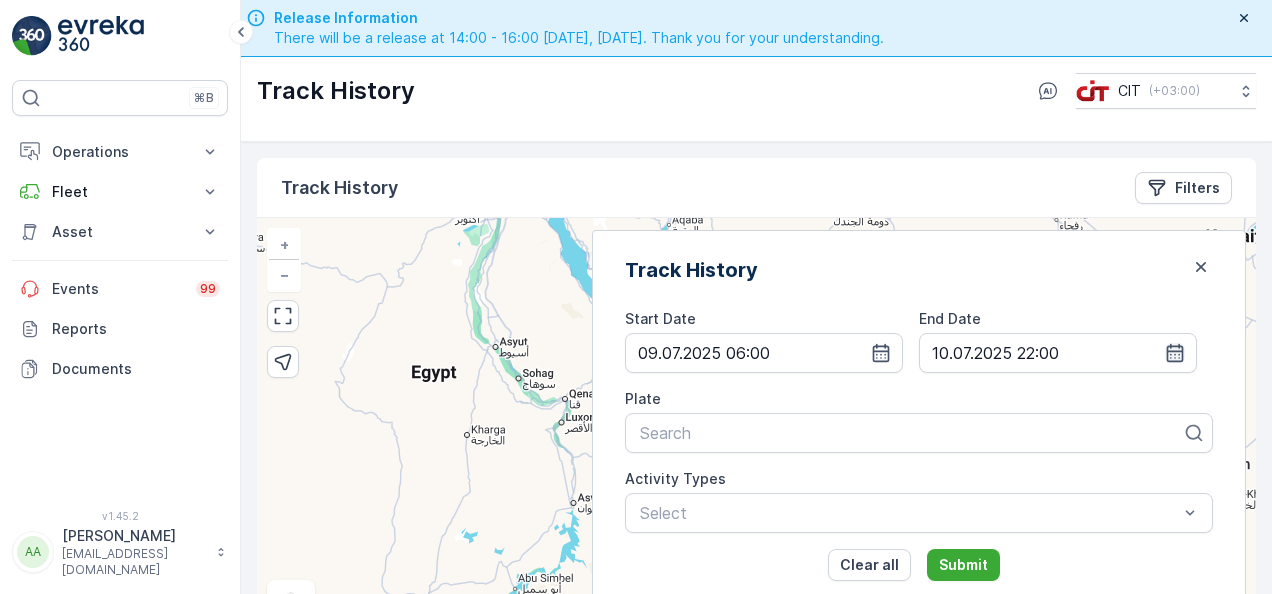 click 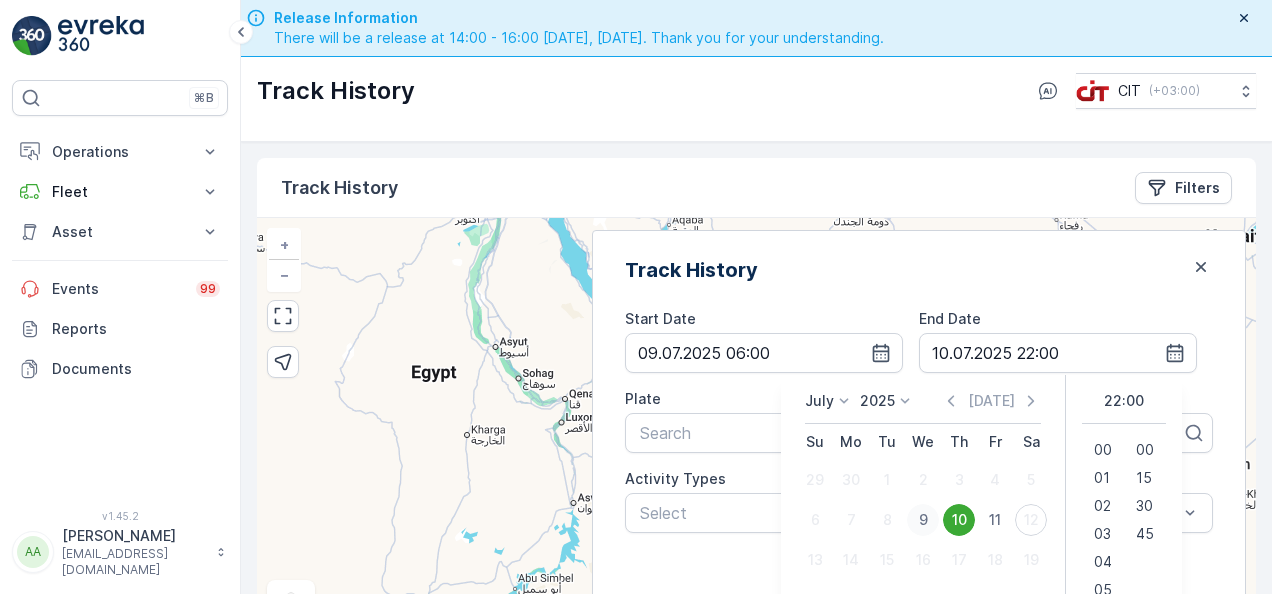 click on "9" at bounding box center [923, 520] 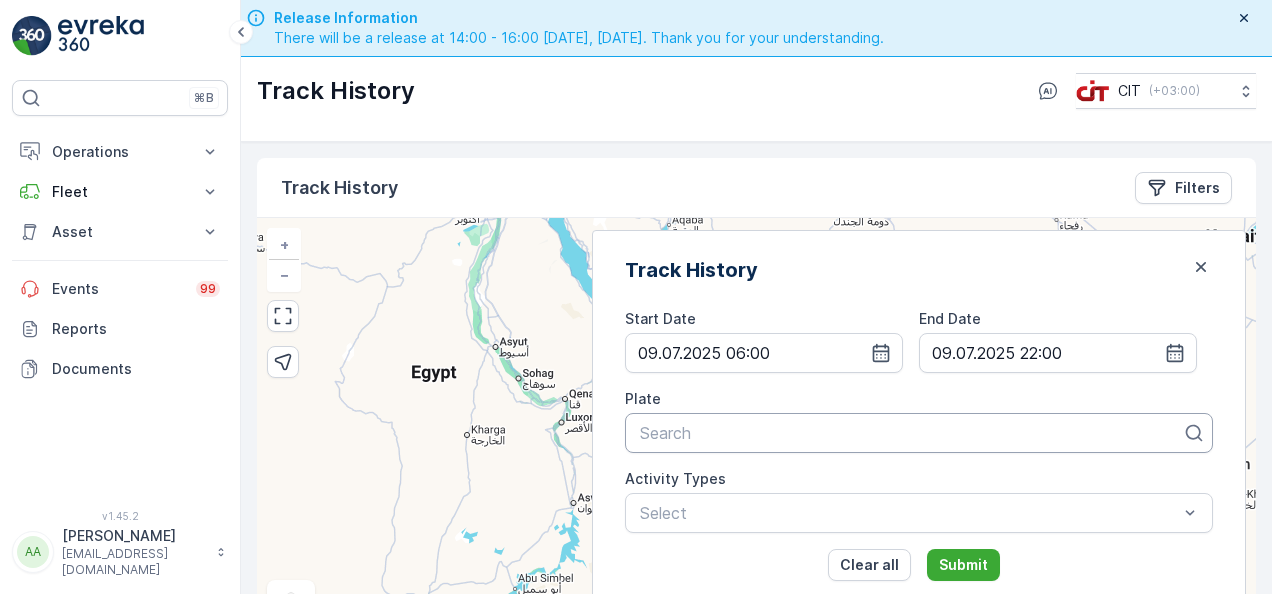 click at bounding box center [911, 433] 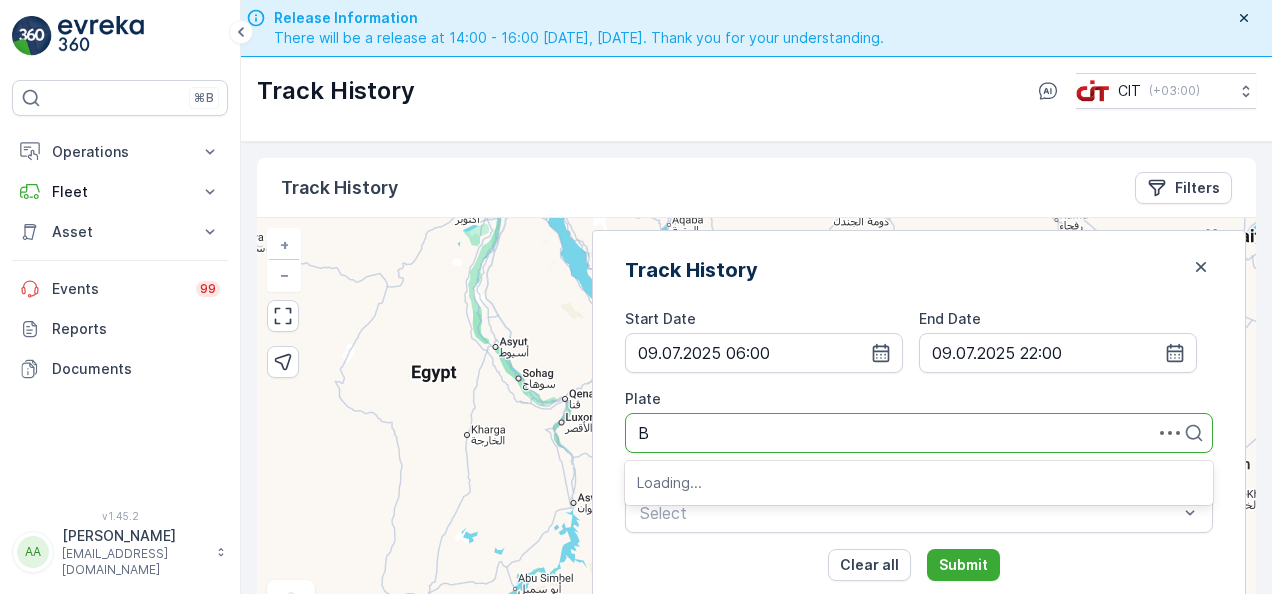 type on "BE" 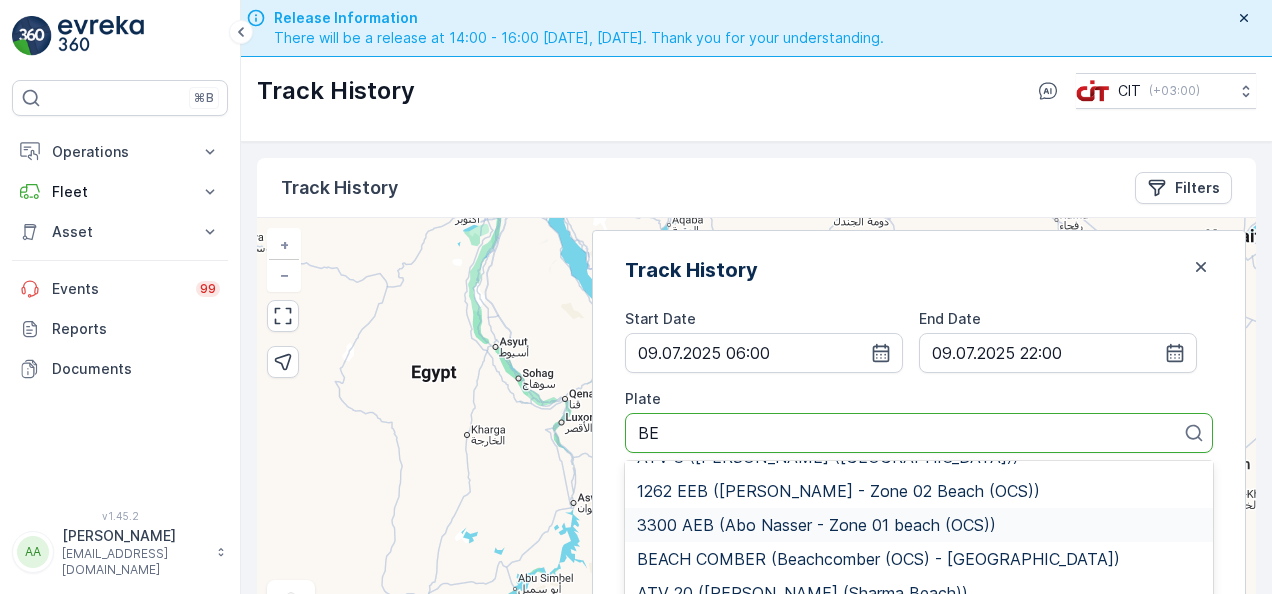 scroll, scrollTop: 252, scrollLeft: 0, axis: vertical 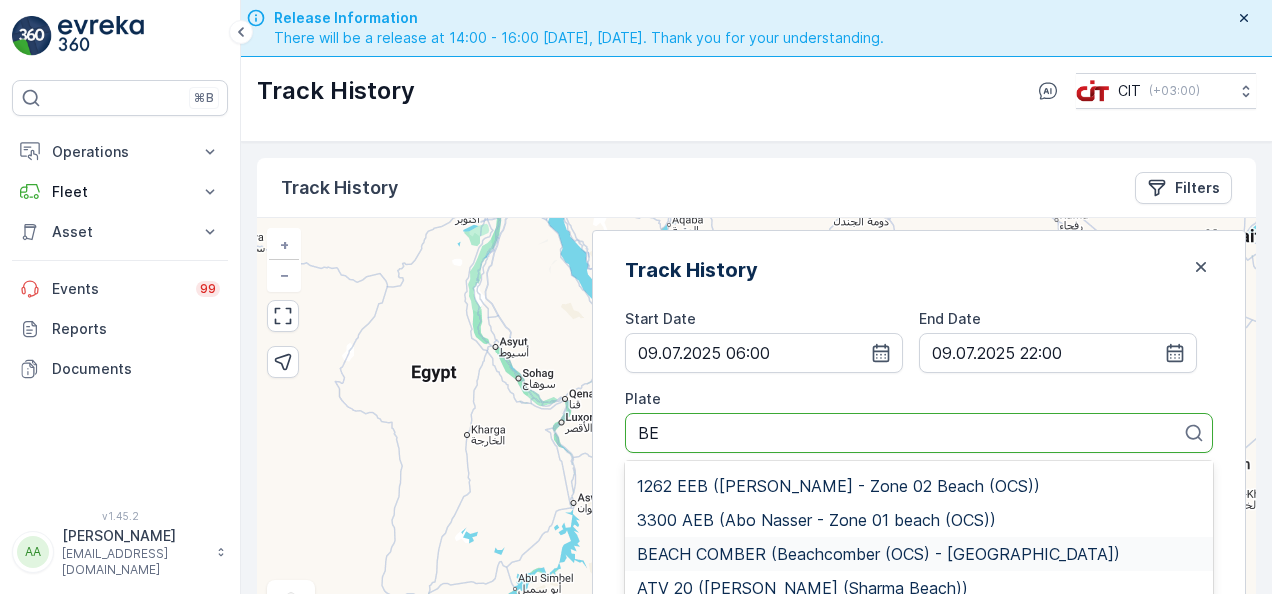 click on "BEACH COMBER (Beachcomber (OCS) - [GEOGRAPHIC_DATA])" at bounding box center (878, 554) 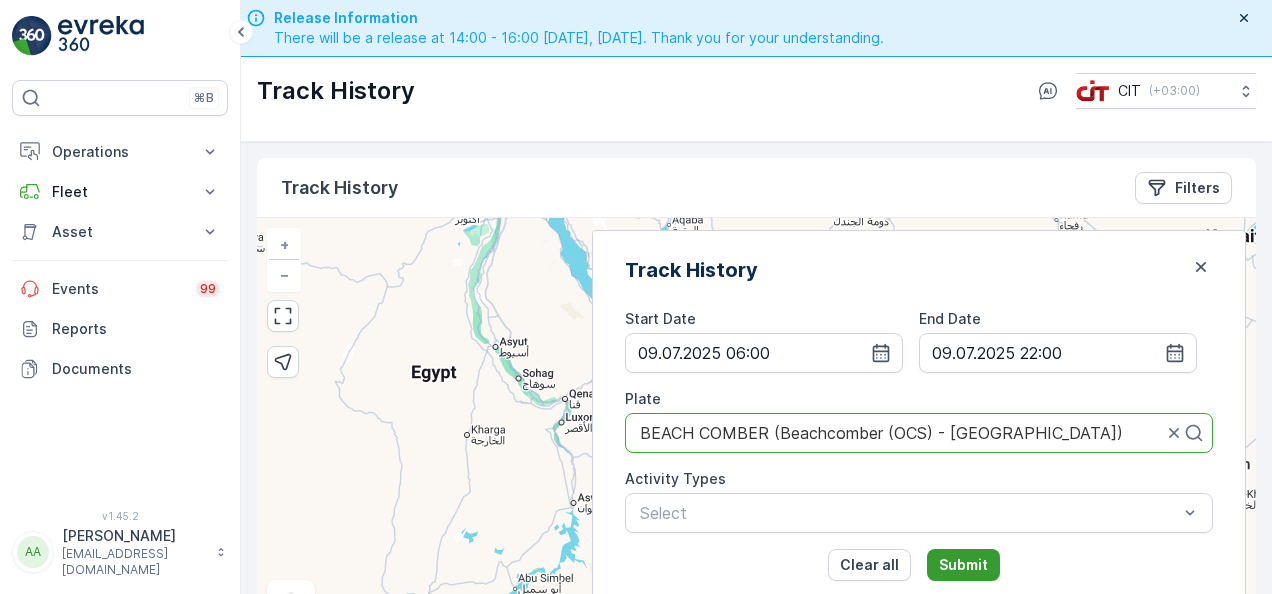 click on "Submit" at bounding box center (963, 565) 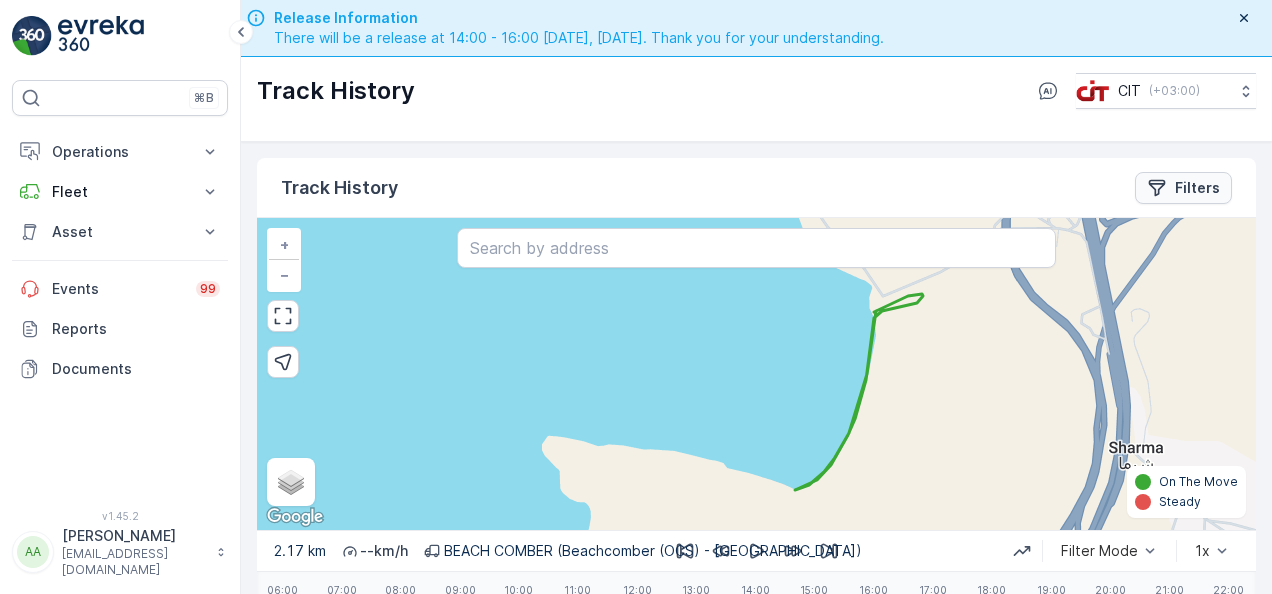 click on "Filters" at bounding box center (1197, 188) 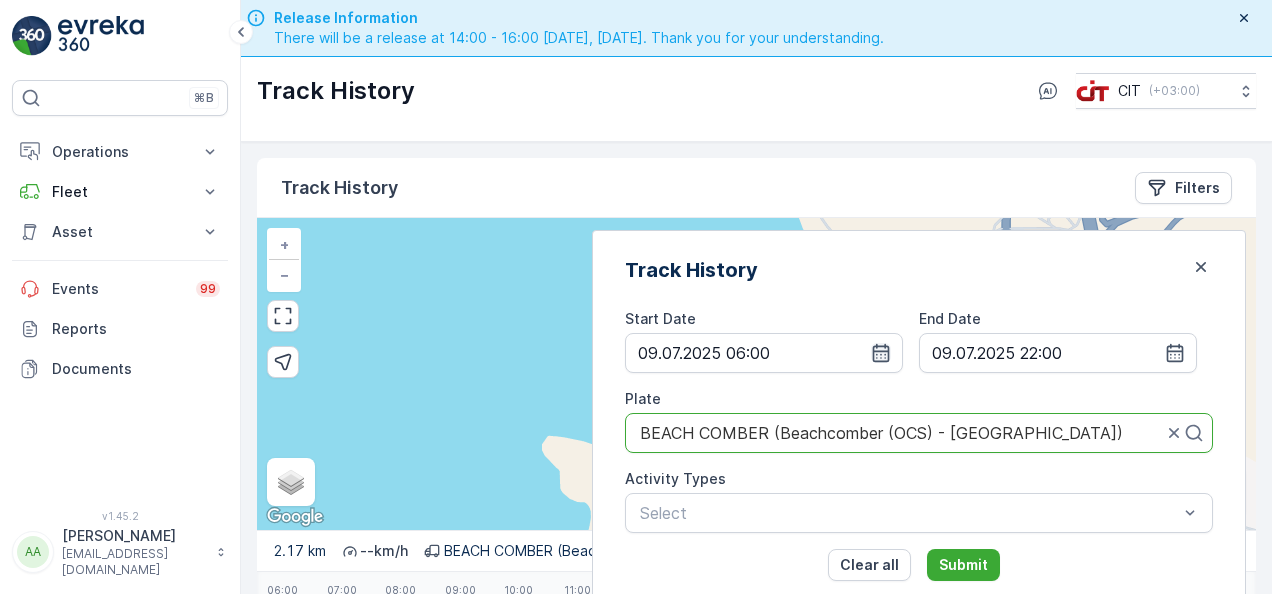 click 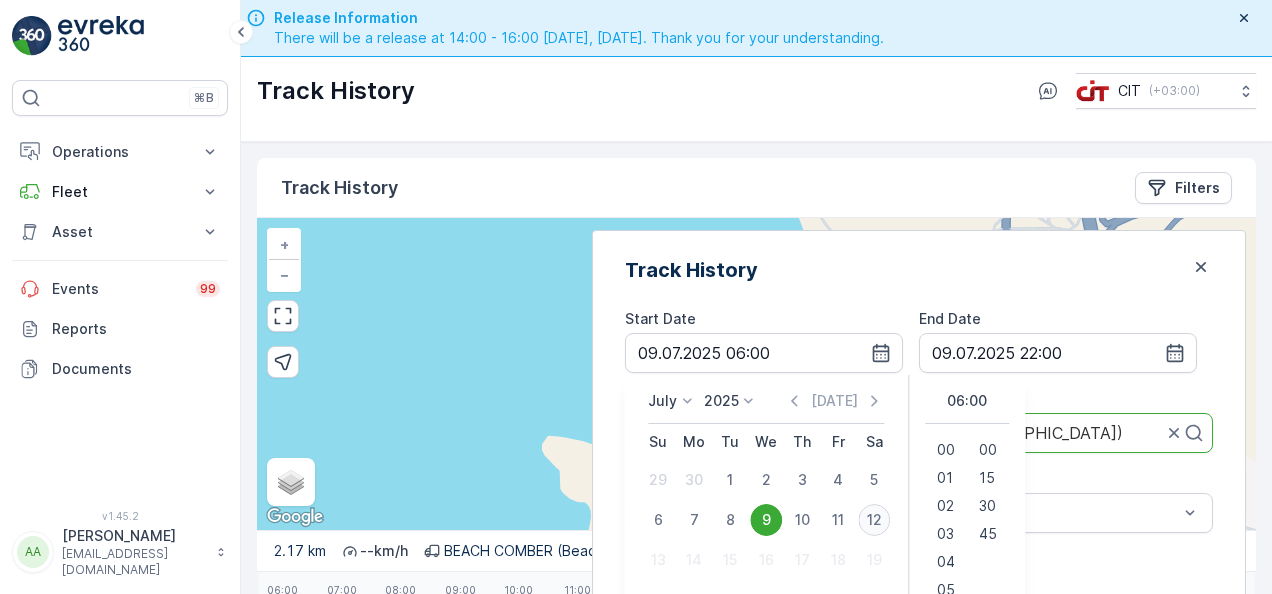 click on "12" at bounding box center [874, 520] 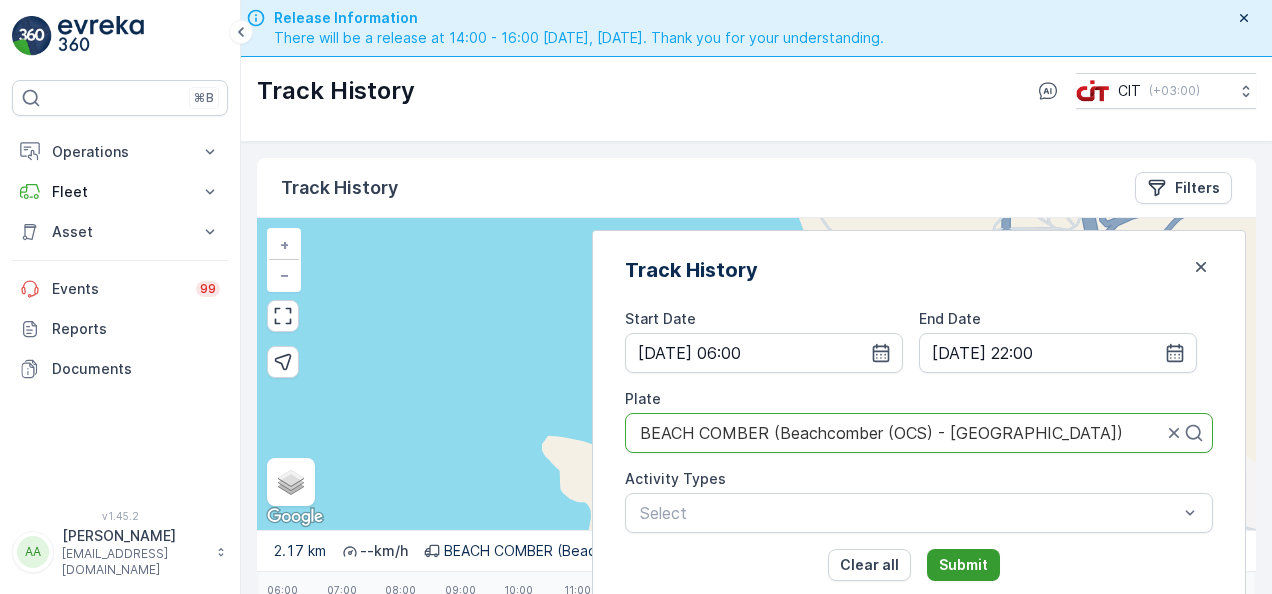 click on "Submit" at bounding box center (963, 565) 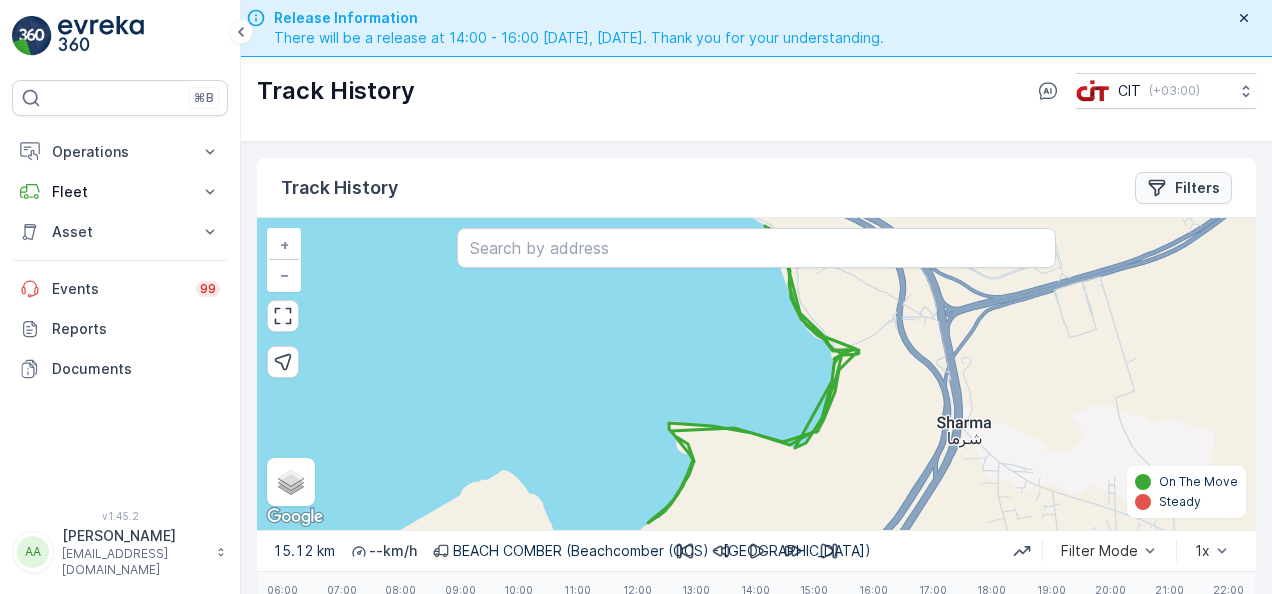click on "Filters" at bounding box center (1197, 188) 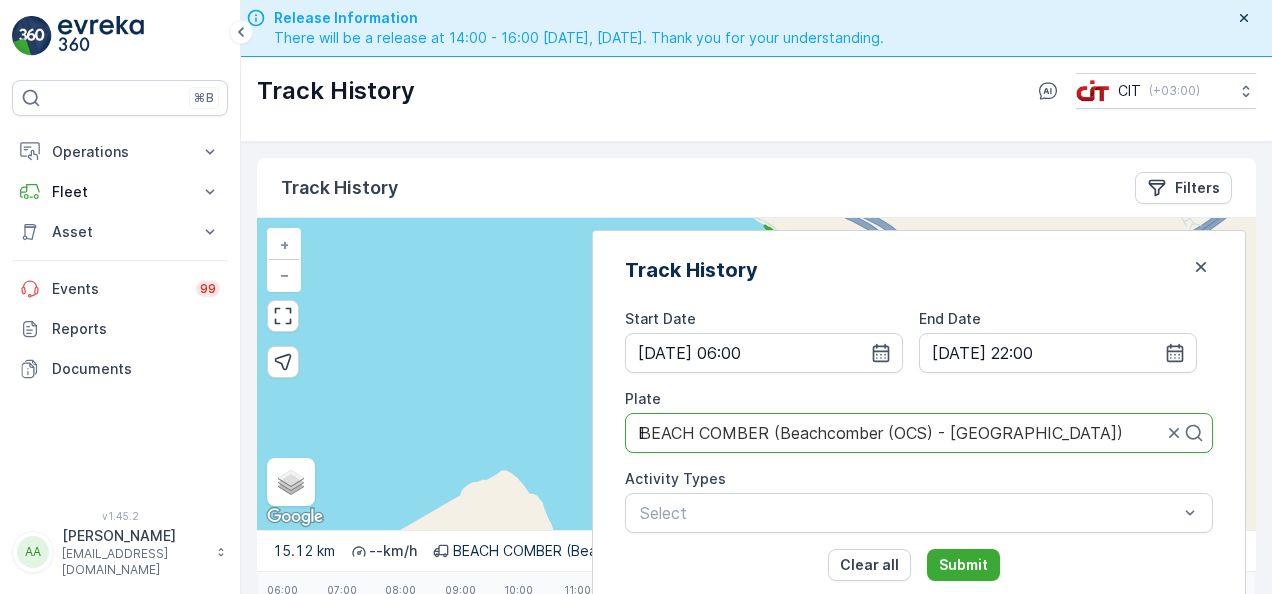 click on "BE" at bounding box center (901, 433) 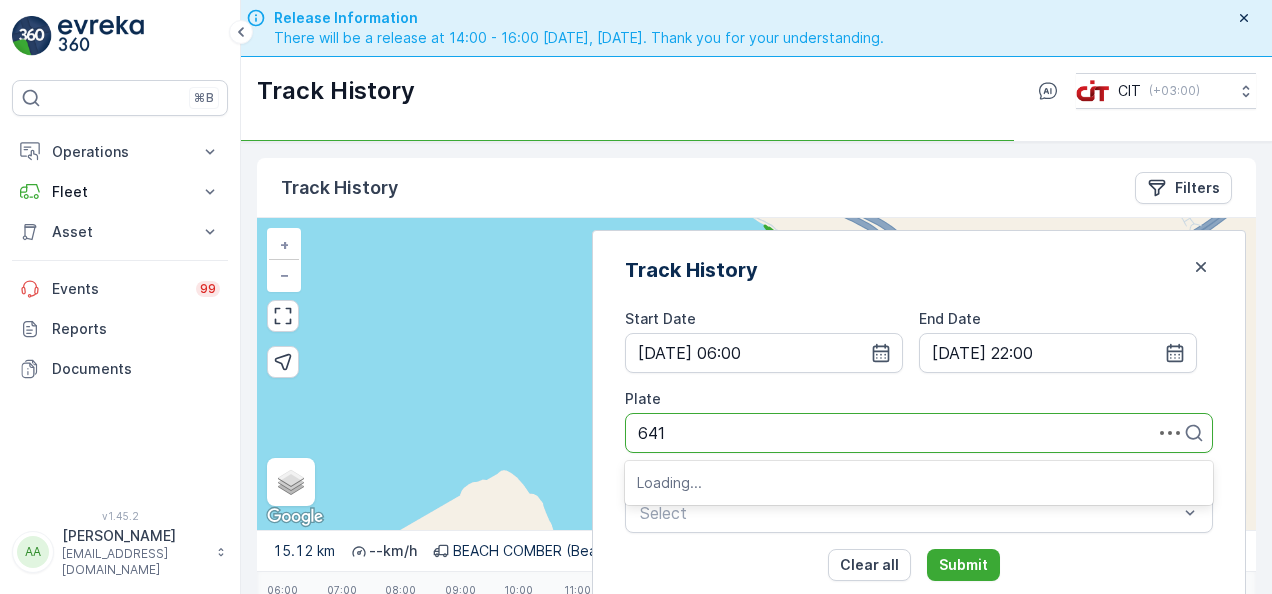 type on "6418" 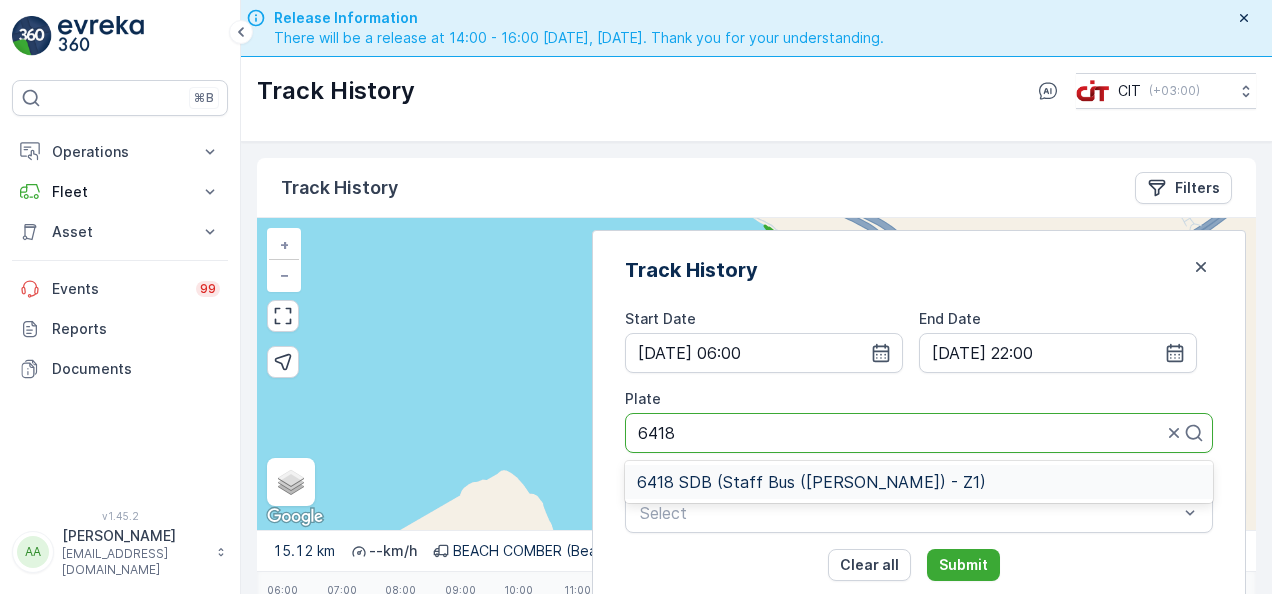 click on "6418 SDB (Staff Bus ([PERSON_NAME]) - Z1)" at bounding box center (919, 482) 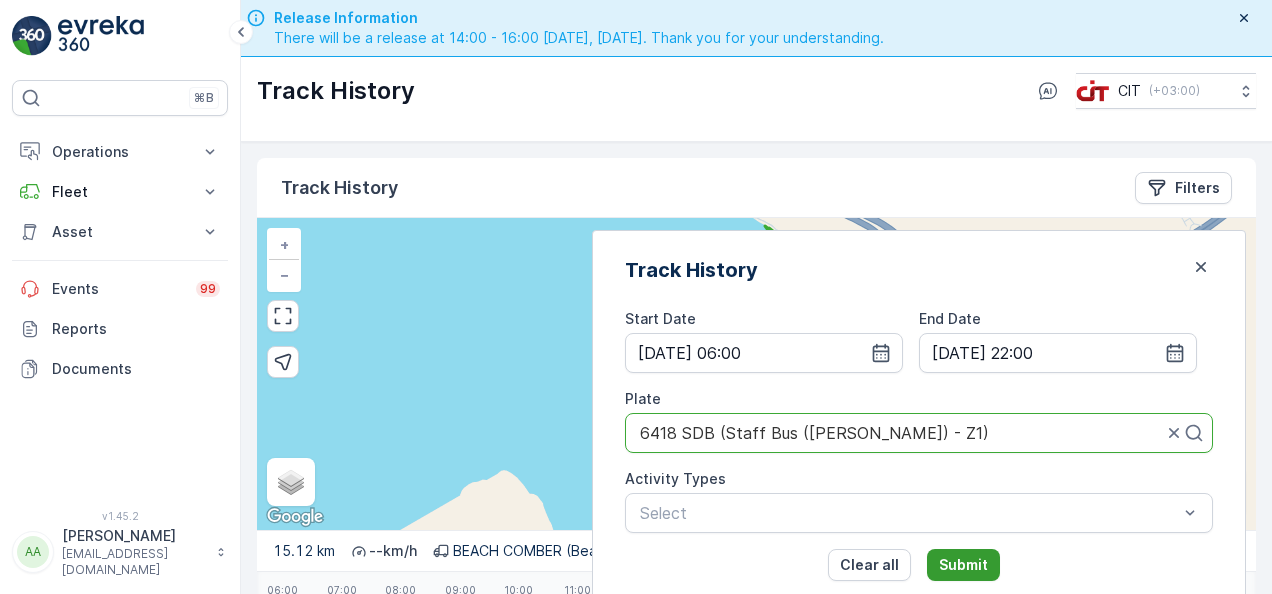 click on "Submit" at bounding box center (963, 565) 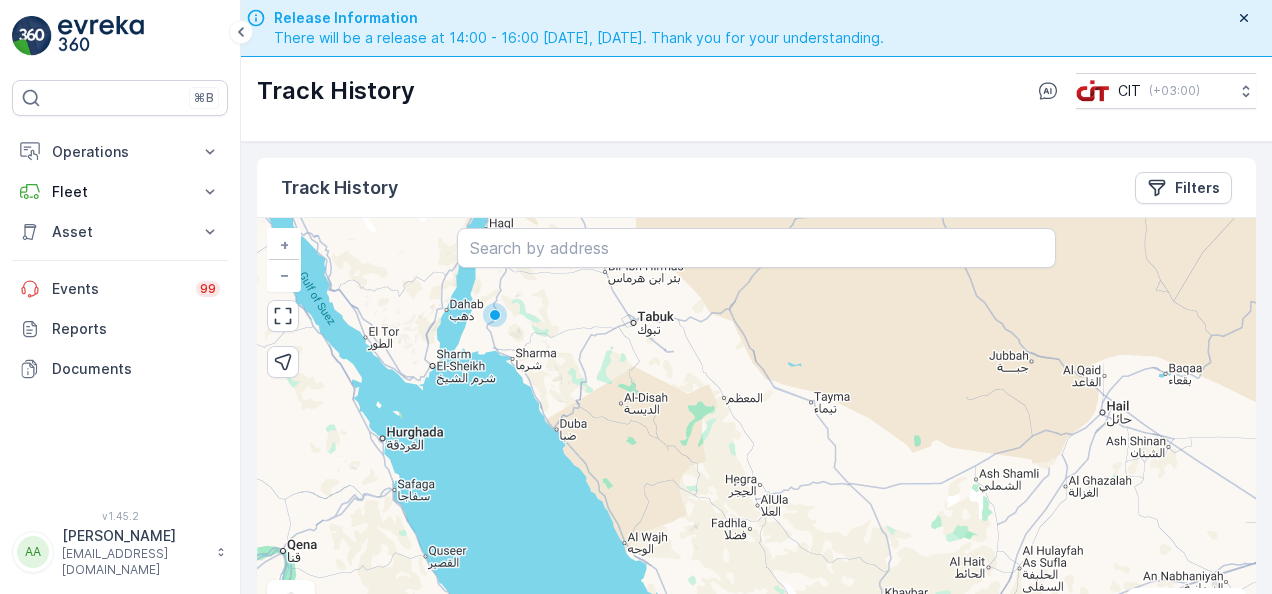 scroll, scrollTop: 56, scrollLeft: 0, axis: vertical 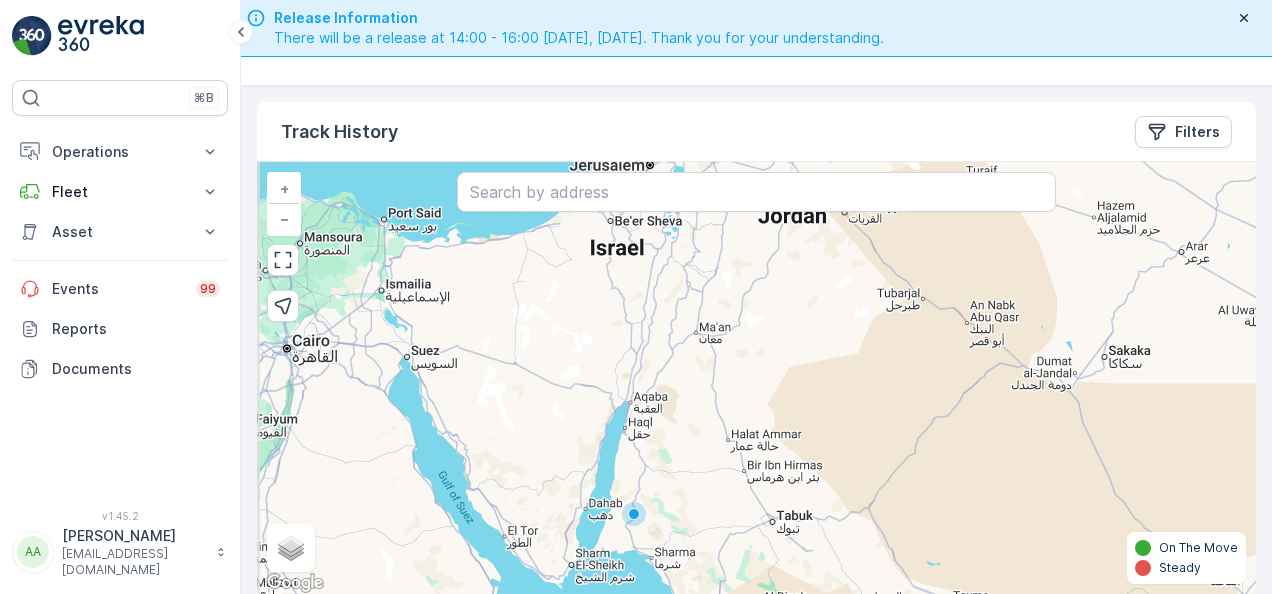 drag, startPoint x: 571, startPoint y: 346, endPoint x: 709, endPoint y: 602, distance: 290.82642 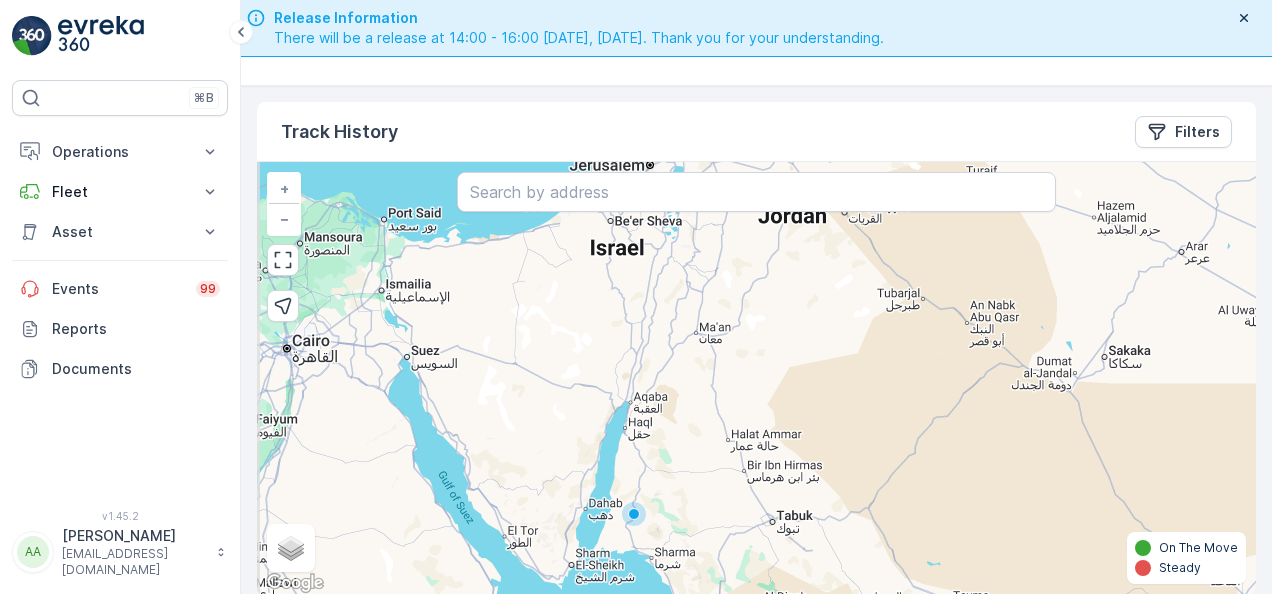 click on "⌘B Operations Insights CIT Dashboard Planning Routes & Tasks Cockpit Settings Fleet Insights Live Tracking Track History Fleet Activities Asset Assets Activities Events 99 Reports Documents v 1.45.2 AA Ather-Abbas [EMAIL_ADDRESS][DOMAIN_NAME] Release Information There will be a release at 14:00 - 16:00 [DATE], [DATE]. Thank you for your understanding. Track History CIT ( +03:00 ) Track History Filters + −  Satellite  Roadmap  Terrain  Hybrid  Leaflet Keyboard shortcuts Map Data Map data ©2025 Google, Mapa GISrael Map data ©2025 Google, Mapa GISrael 50 km  Click to toggle between metric and imperial units Terms Report a map error On The Move Steady Track History Start Date [DATE] 22:00 End Date [DATE] 22:00 Plate 6418 SDB (Staff Bus ([PERSON_NAME]) - Z1) 6418 Activity Types Select Clear all Submit
BESbswy" at bounding box center (636, 297) 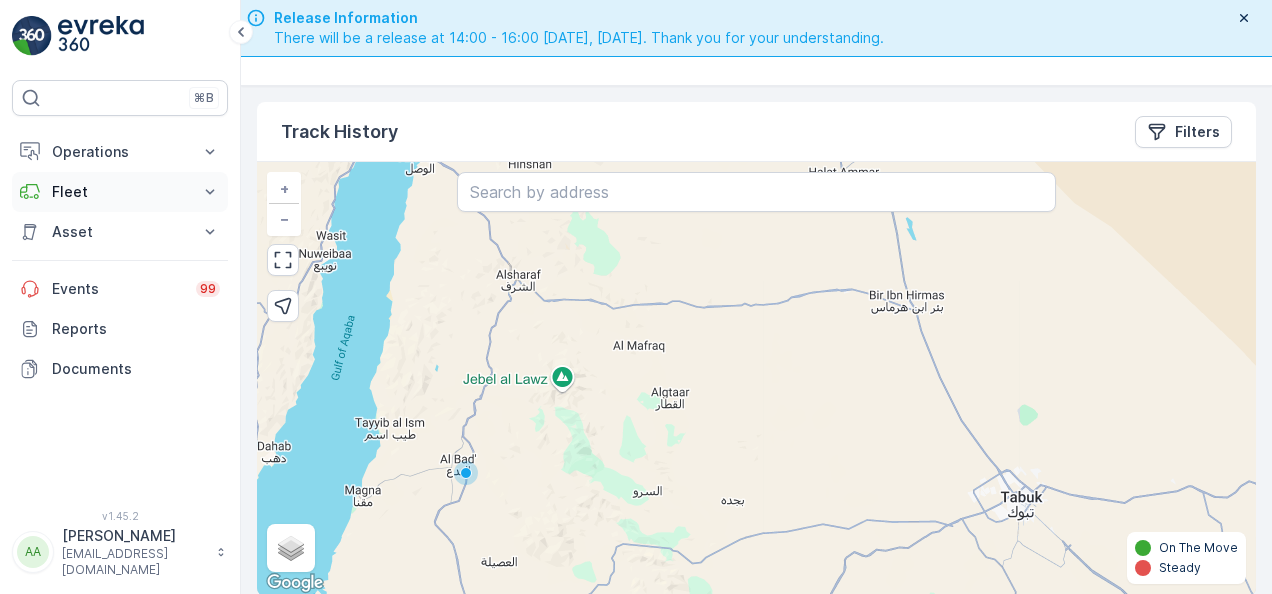 click 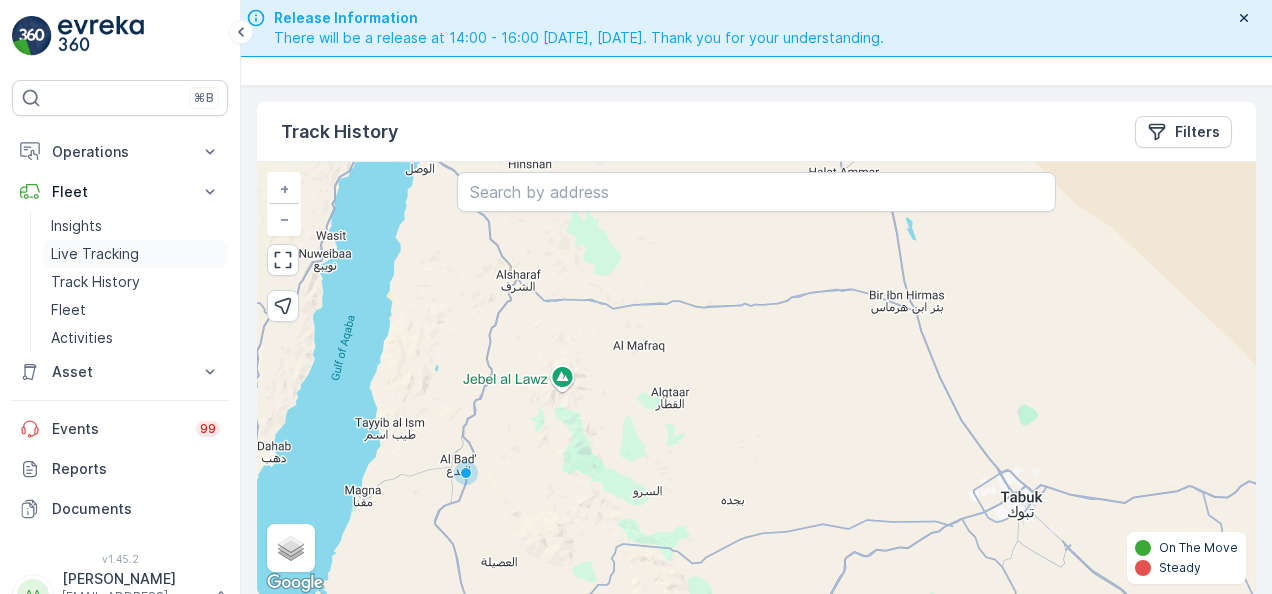 click on "Live Tracking" at bounding box center (95, 254) 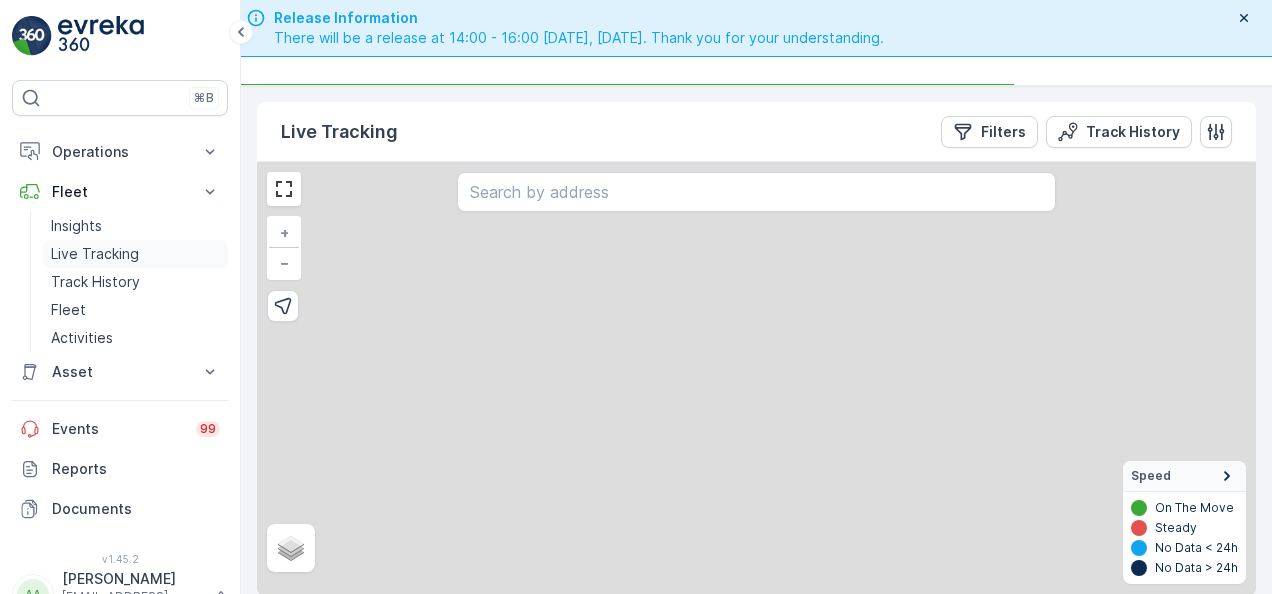 scroll, scrollTop: 0, scrollLeft: 0, axis: both 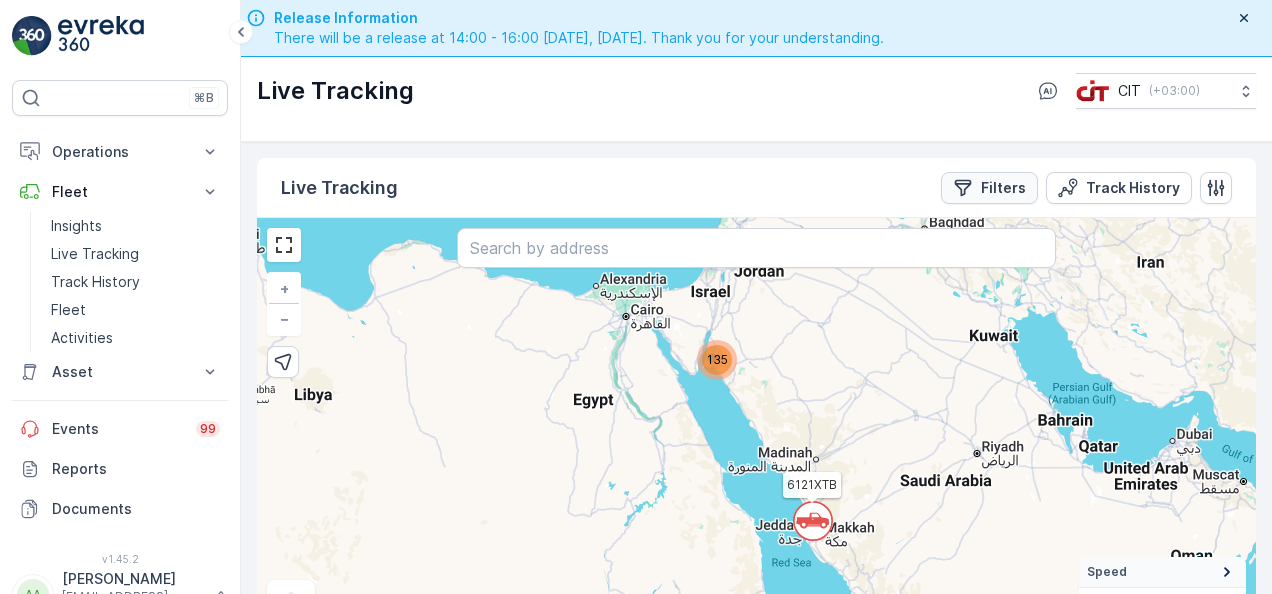 click on "Filters" at bounding box center (1003, 188) 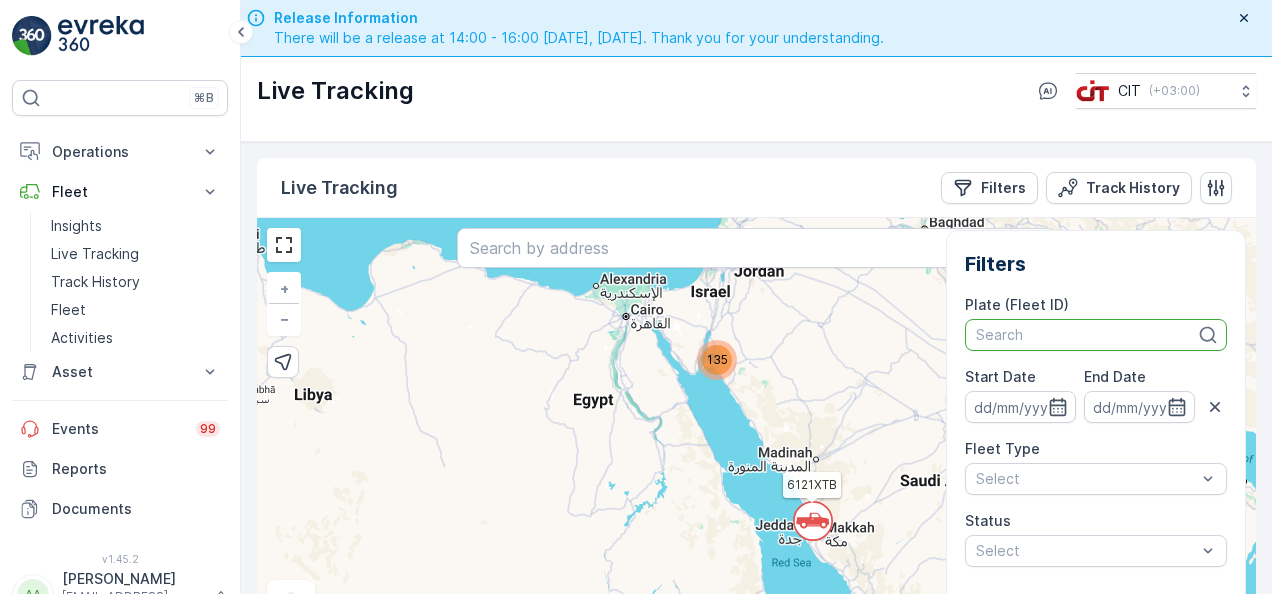 click at bounding box center (1086, 335) 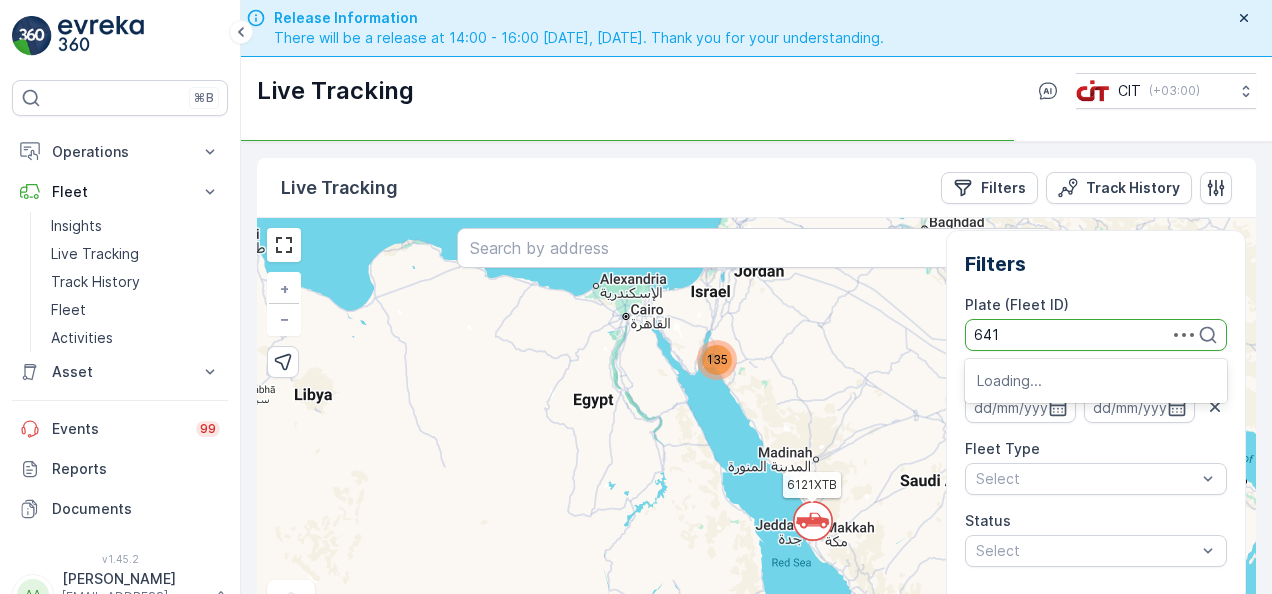 type on "6418" 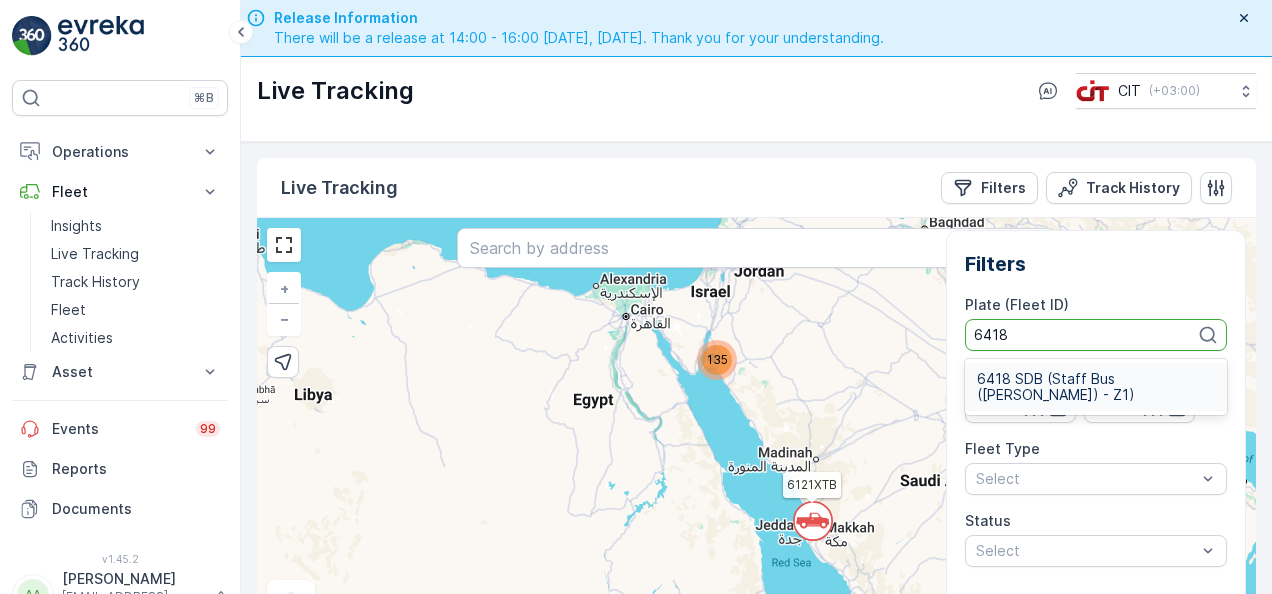 click on "6418 SDB (Staff Bus ([PERSON_NAME]) - Z1)" at bounding box center (1096, 387) 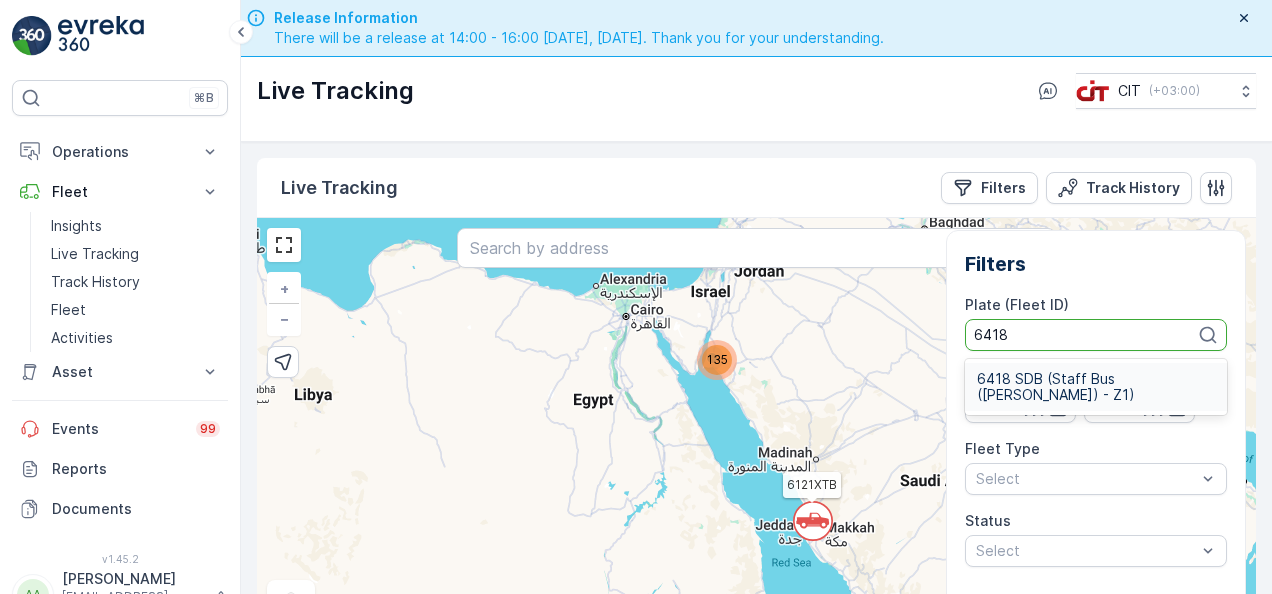type 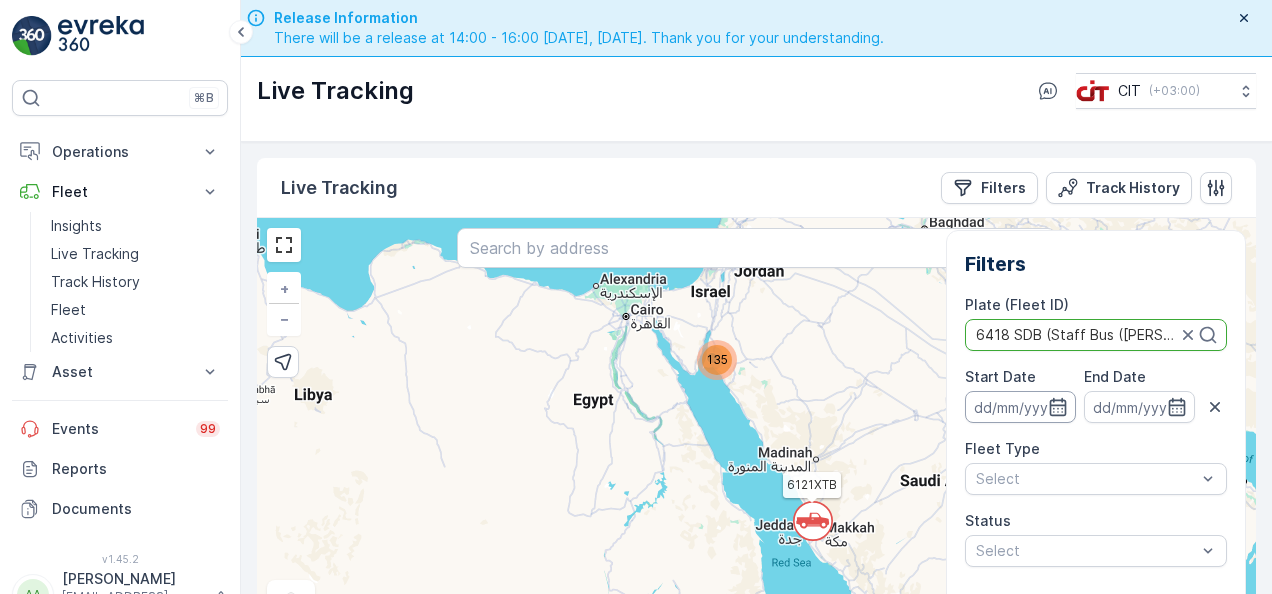 click at bounding box center [1020, 407] 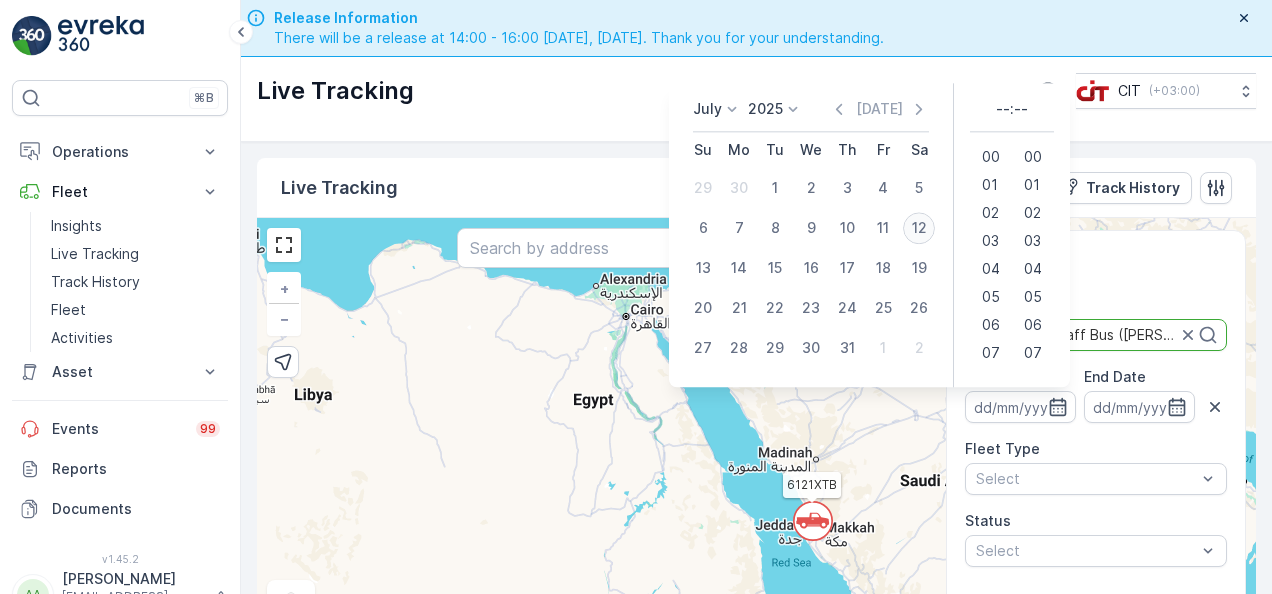 click on "12" at bounding box center [919, 228] 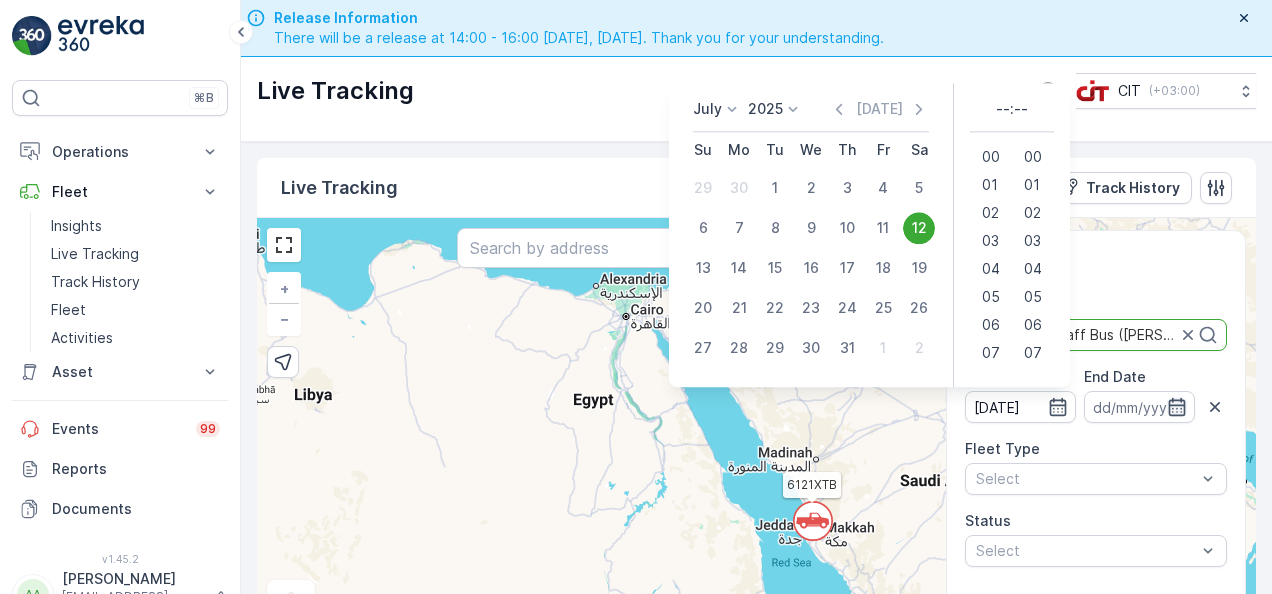 click 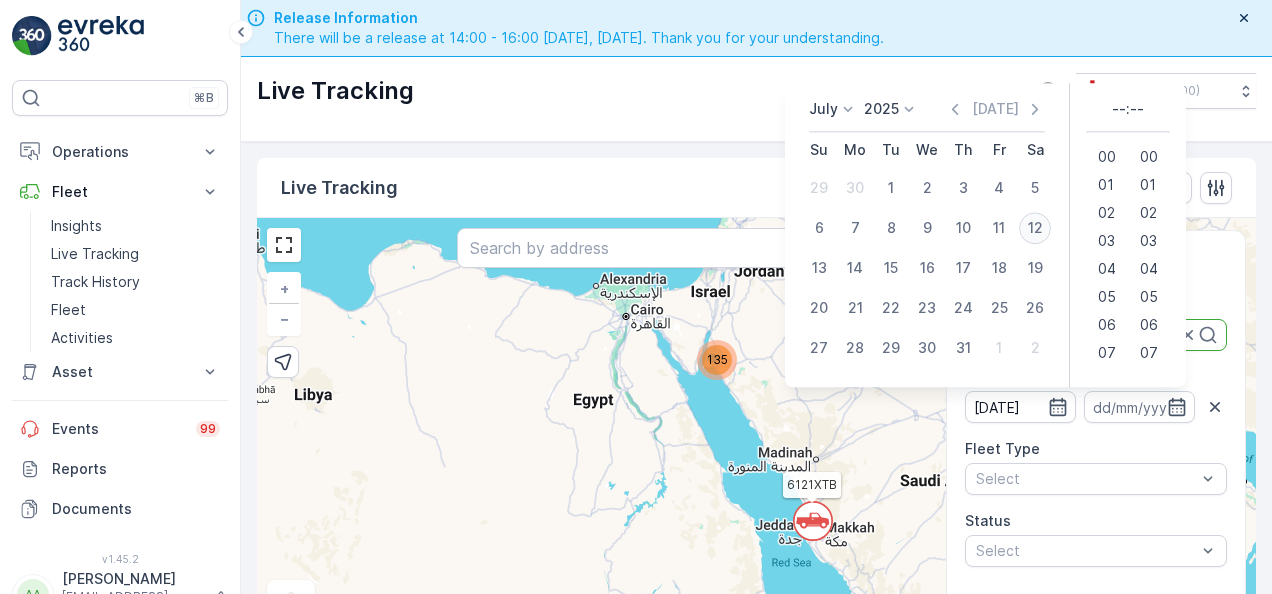 click on "12" at bounding box center [1035, 228] 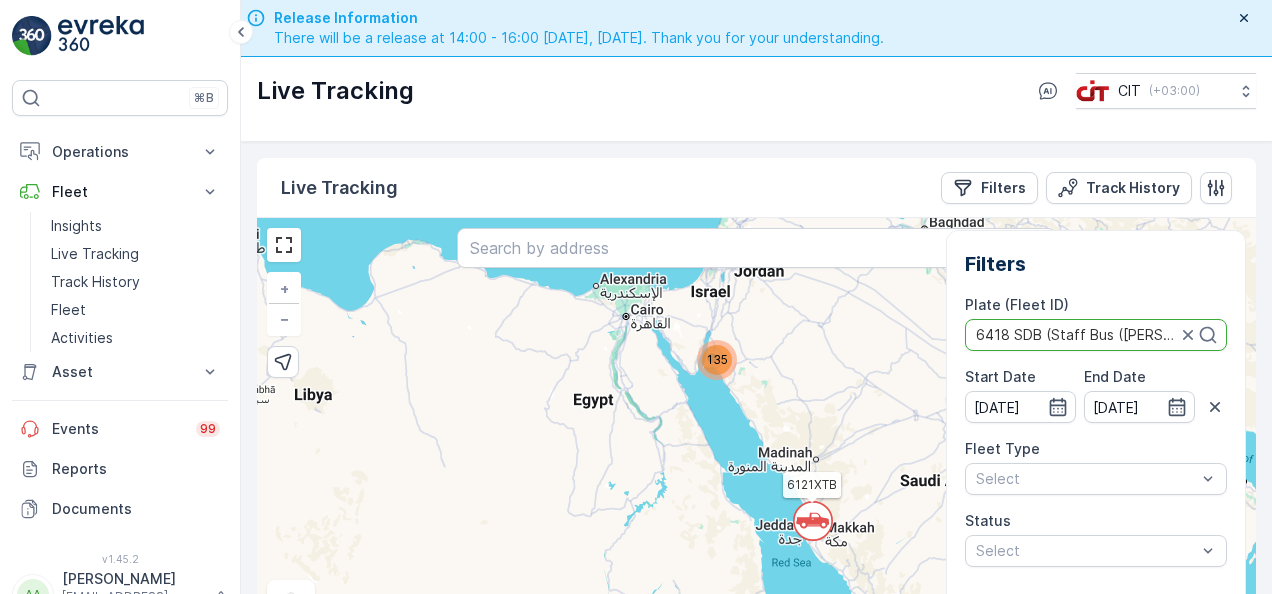 click on "Filters Plate (Fleet ID) 6418 SDB (Staff Bus ([PERSON_NAME]) - Z1) Start Date [DATE] End Date [DATE] Fleet Type Select Status Select Device Name Select Device ID Select Last Sync Time - Create Time - Last Update Time - Brand Model Chassis No Engine No Last Odometer Last Hourmeter Provider Last Maintenance Date - Next Maintenance Date - Next Maintenance KM Purchase Date - Note Zone" at bounding box center [1096, 1056] 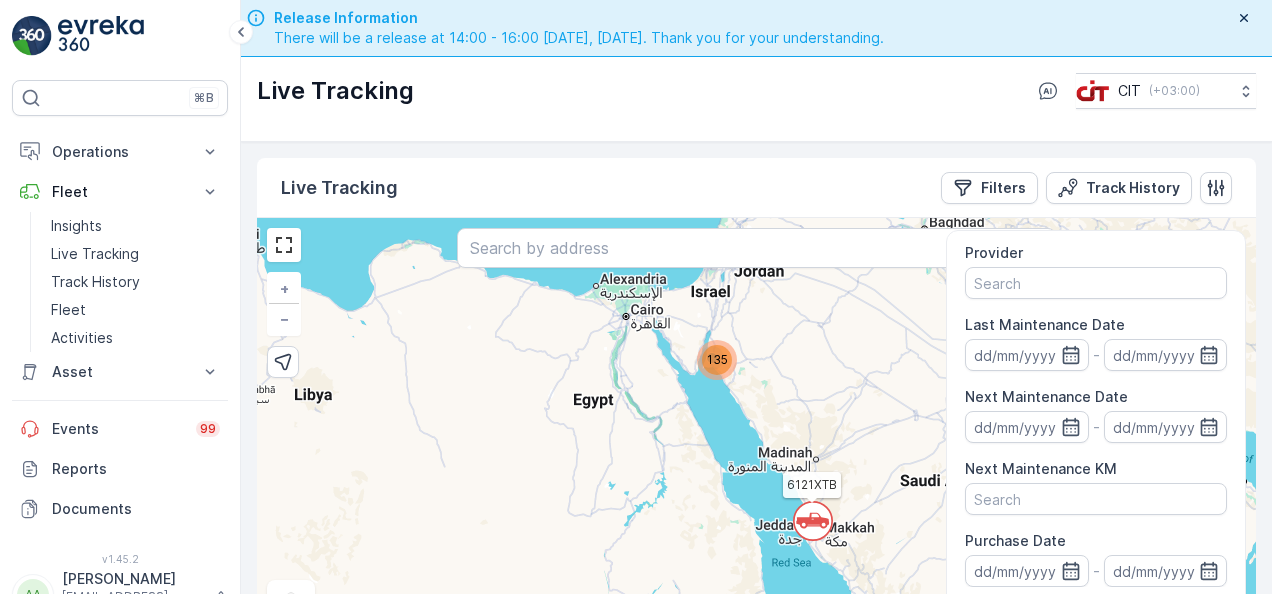 scroll, scrollTop: 1285, scrollLeft: 0, axis: vertical 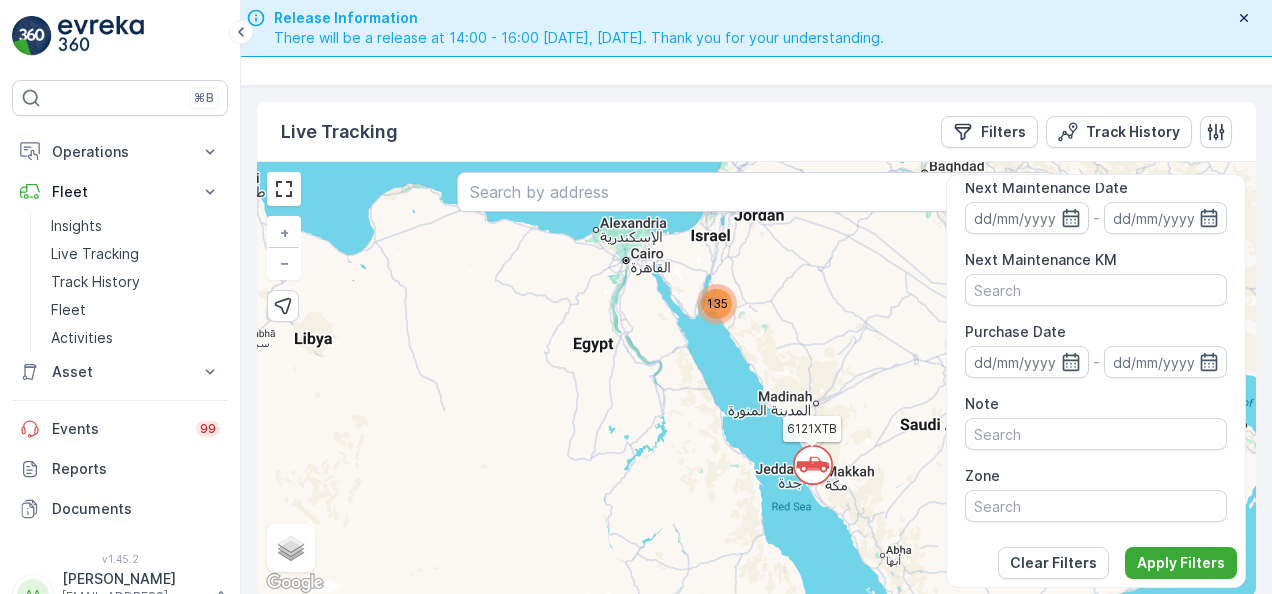 click on "` 135 6121XTB + −  Satellite  Roadmap  Terrain  Hybrid  Leaflet Keyboard shortcuts Map Data Map data ©2025 GeoBasis-DE/BKG (©2009), Google, Inst. Geogr. Nacional, Mapa GISrael Map data ©2025 GeoBasis-DE/BKG (©2009), Google, Inst. Geogr. Nacional, Mapa GISrael 200 km  Click to toggle between metric and imperial units Terms Report a map error Speed On the Move > 3km/h Steady < 3km/h" at bounding box center [756, 379] 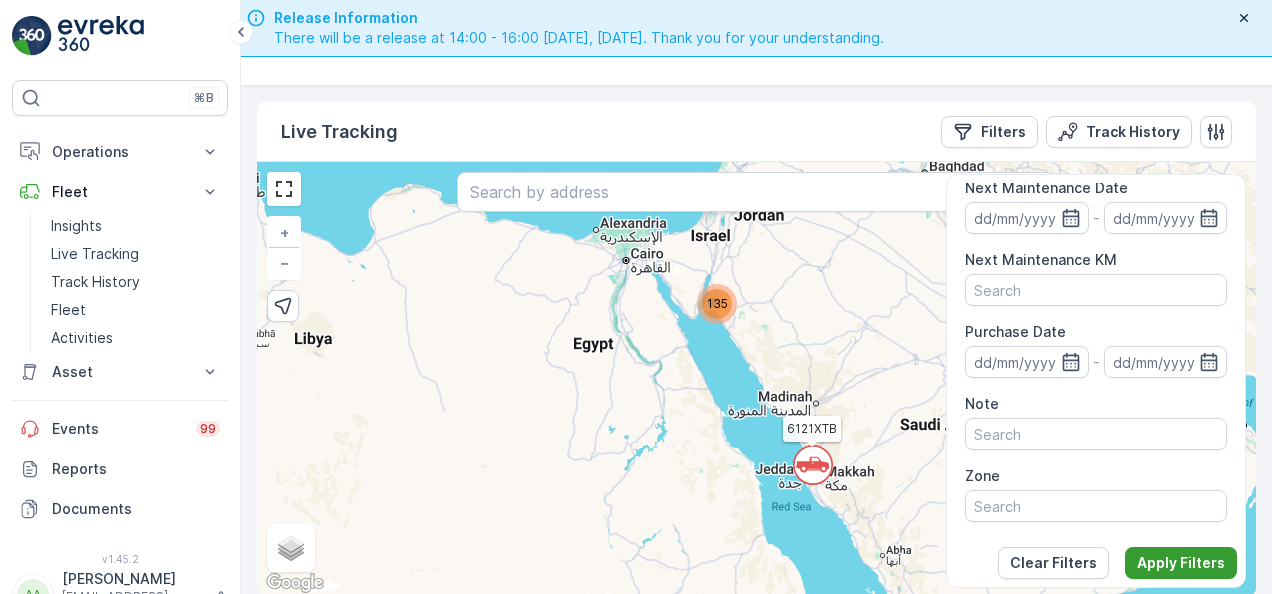 click on "Apply Filters" at bounding box center (1181, 563) 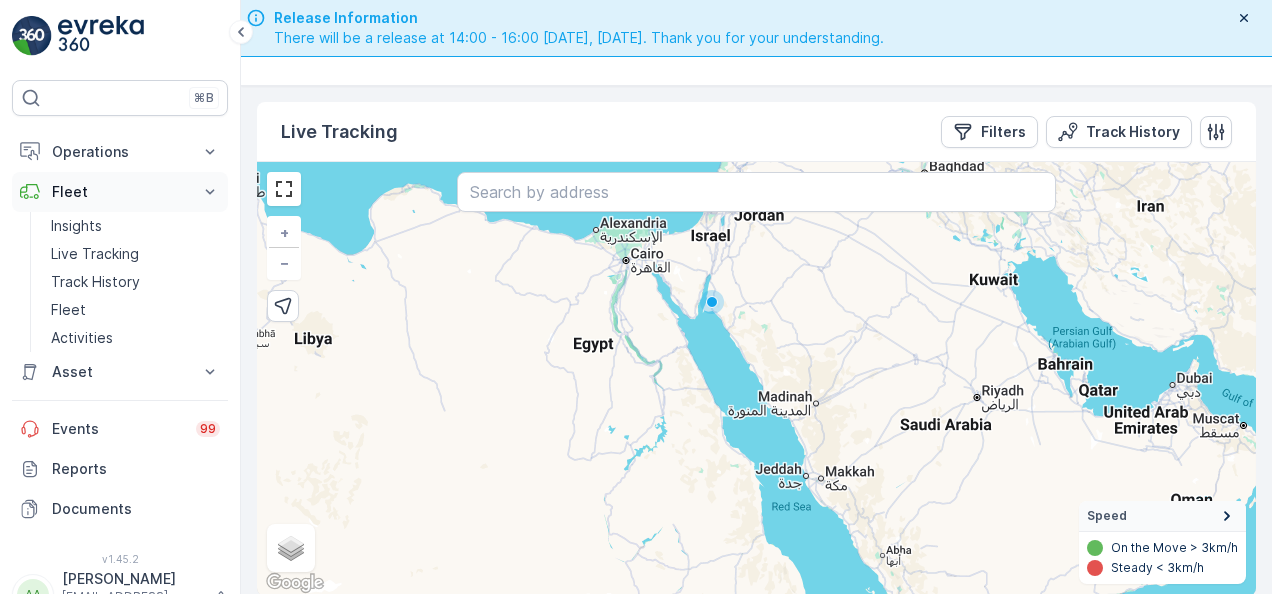 click on "Fleet" at bounding box center [120, 192] 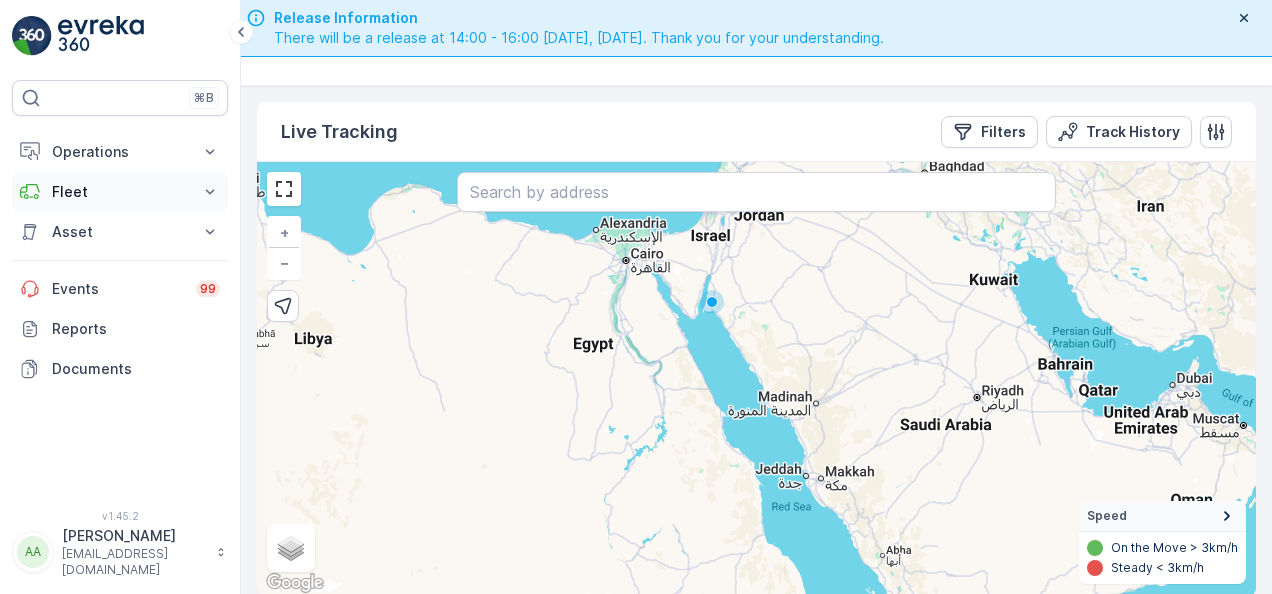 click on "Fleet" at bounding box center (120, 192) 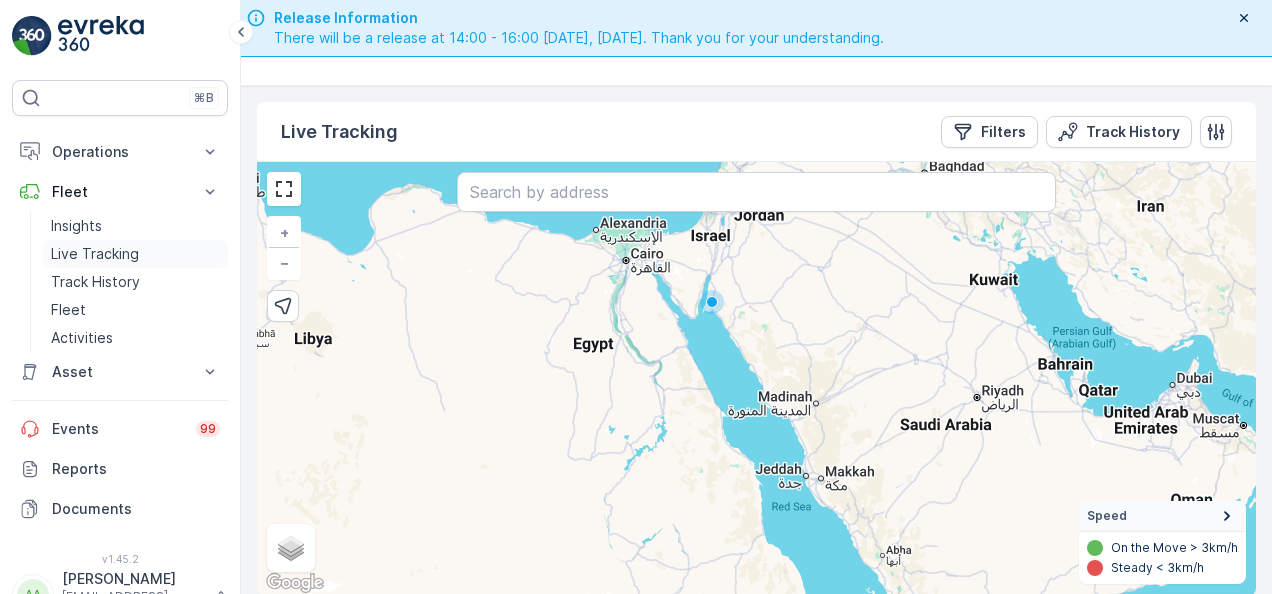 click on "Live Tracking" at bounding box center [135, 254] 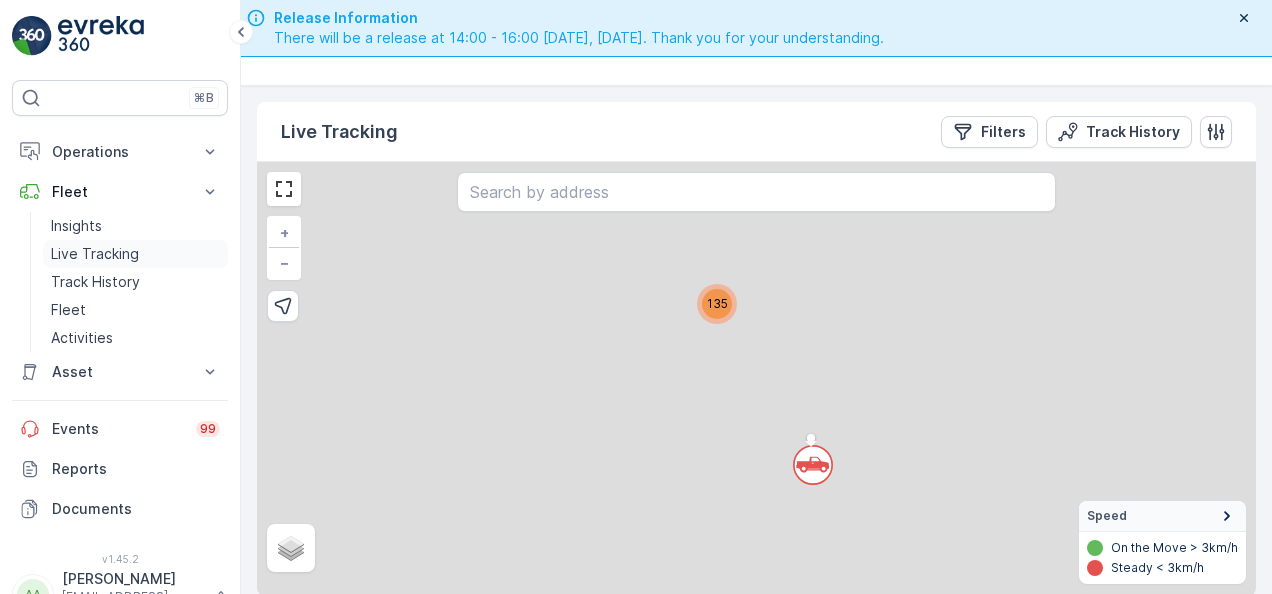 scroll, scrollTop: 0, scrollLeft: 0, axis: both 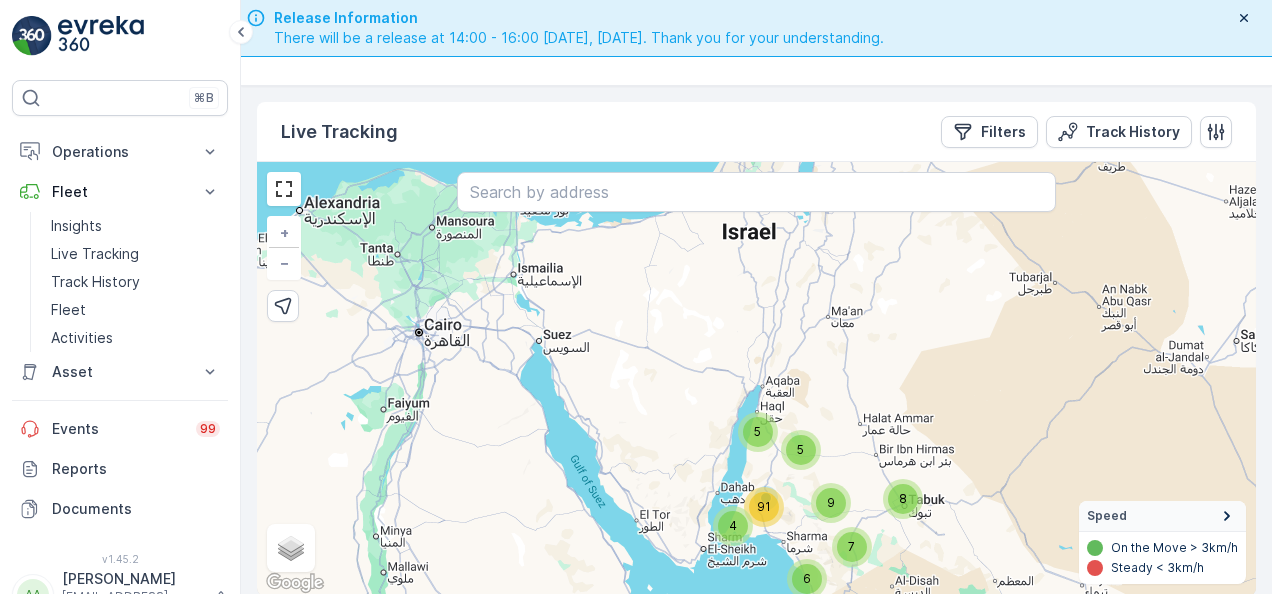 drag, startPoint x: 831, startPoint y: 351, endPoint x: 874, endPoint y: 634, distance: 286.24814 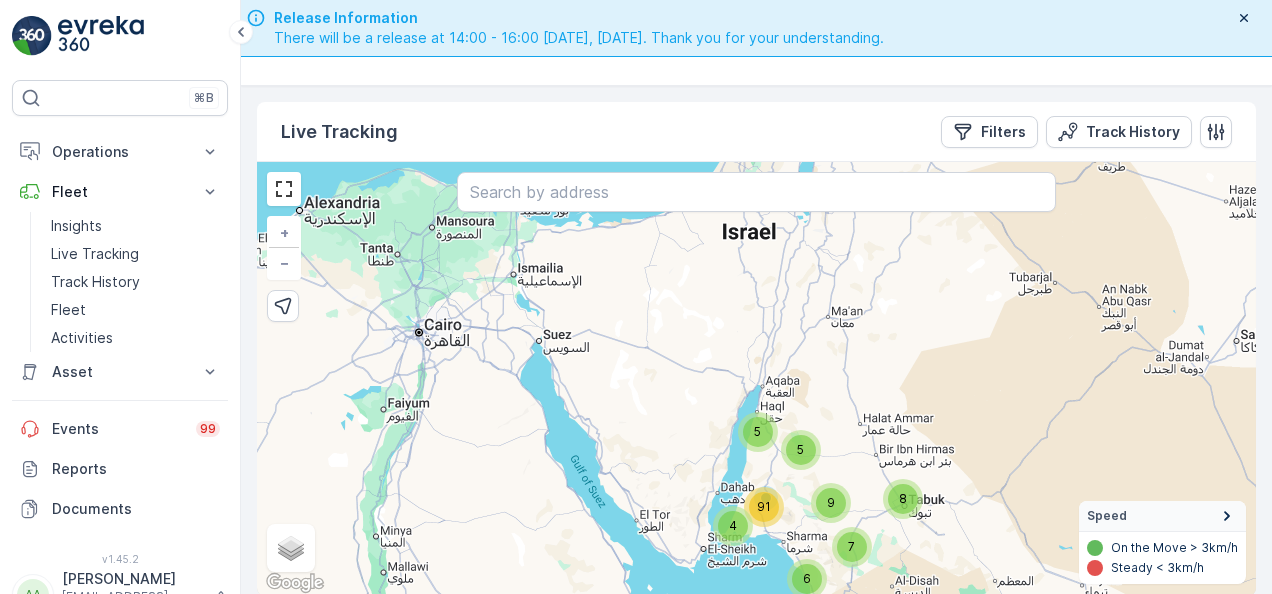 click on "⌘B Operations Insights CIT Dashboard Planning Routes & Tasks Cockpit Settings Fleet Insights Live Tracking Track History Fleet Activities Asset Assets Activities Events 99 Reports Documents v 1.45.2 AA Ather-Abbas [EMAIL_ADDRESS][DOMAIN_NAME] Release Information There will be a release at 14:00 - 16:00 [DATE], [DATE]. Thank you for your understanding. Live Tracking CIT ( +03:00 ) Live Tracking Filters Track History ` 5 5 8 4 6 9 7 91 6121XTB + −  Satellite  Roadmap  Terrain  Hybrid  Leaflet Keyboard shortcuts Map Data Map data ©2025 Google, Mapa GISrael Map data ©2025 Google, Mapa GISrael 50 km  Click to toggle between metric and imperial units Terms Report a map error Speed On the Move > 3km/h Steady < 3km/h
BESbswy BESbswy BESbswy" at bounding box center [636, 297] 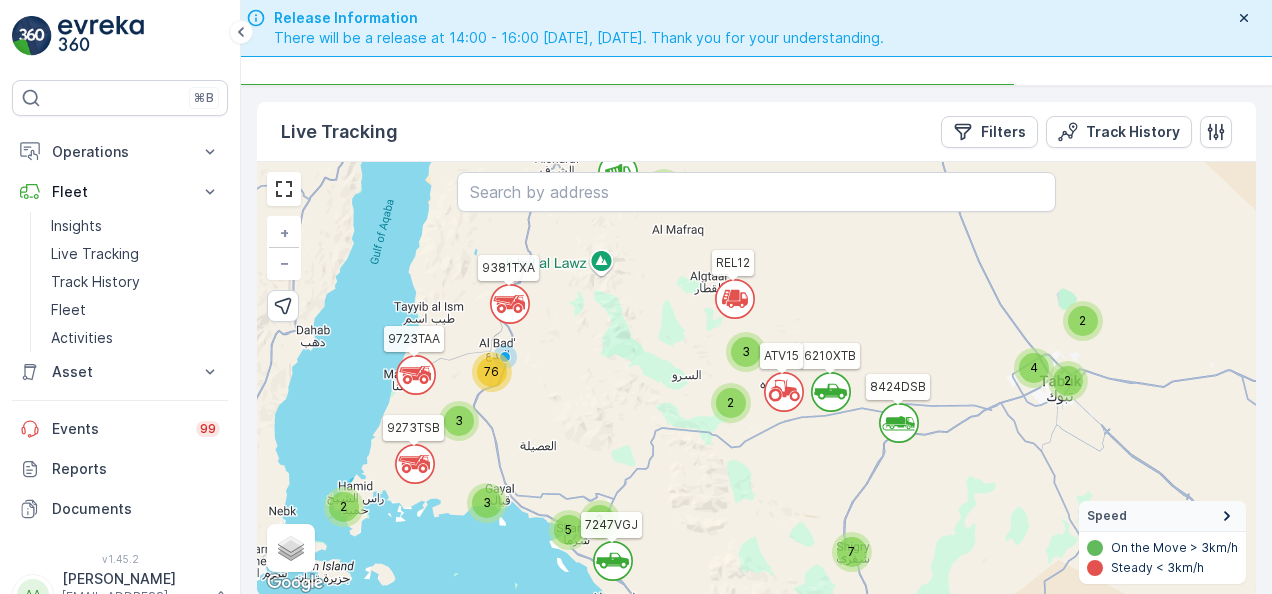 drag, startPoint x: 458, startPoint y: 276, endPoint x: 562, endPoint y: 369, distance: 139.51703 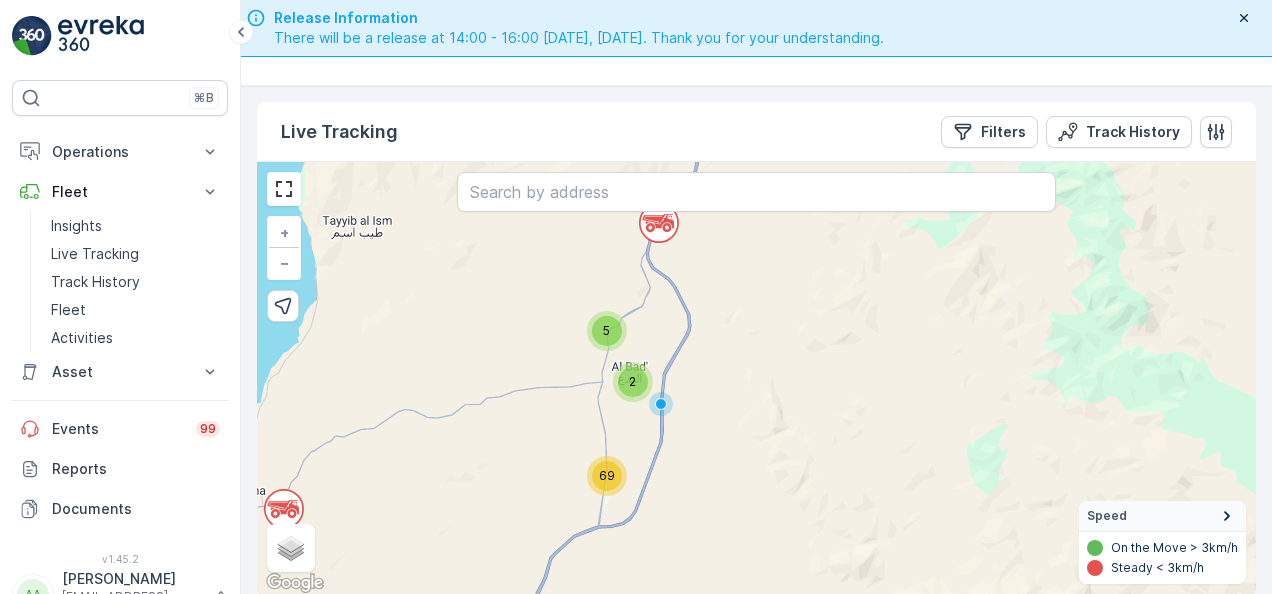 drag, startPoint x: 634, startPoint y: 359, endPoint x: 677, endPoint y: 591, distance: 235.95126 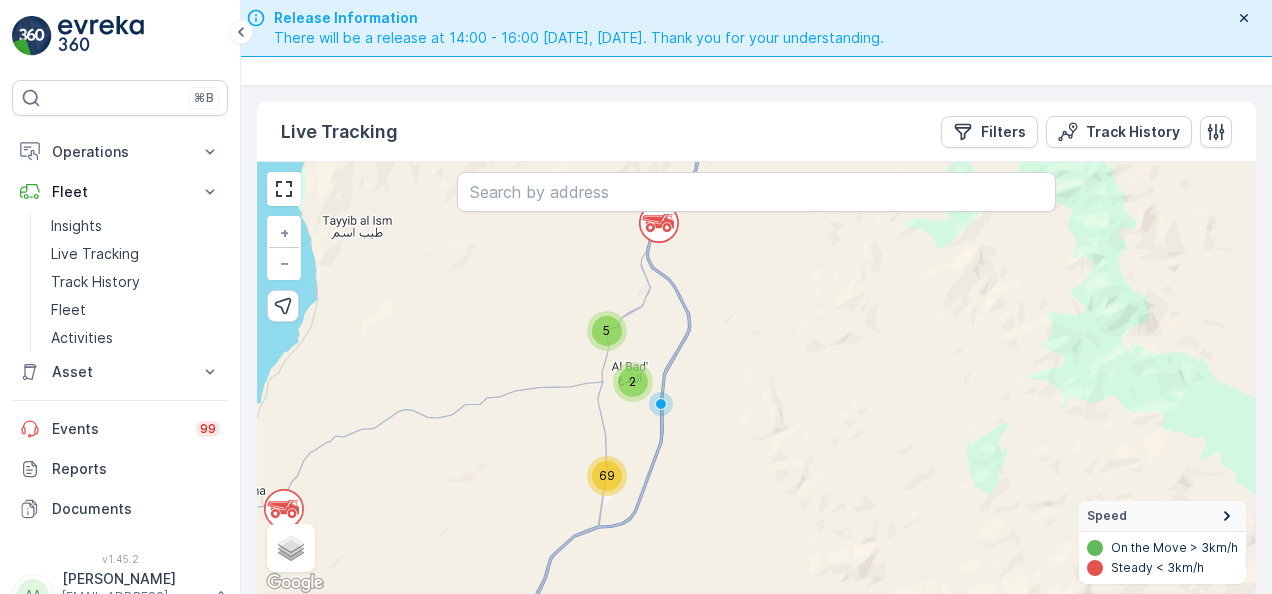 click on "` 2 ` ` ` ` 2 3 3 ` ` ` ` ` 2 2 3 ` 2 ` 2 2 ` ` 7 2 ` 2 ` 5 ` 2 5 69 + −  Satellite  Roadmap  Terrain  Hybrid  Leaflet Keyboard shortcuts Map Data Map data ©2025 Mapa GISrael Map data ©2025 Mapa GISrael 5 km  Click to toggle between metric and imperial units Terms Report a map error Speed On the Move > 3km/h Steady < 3km/h" at bounding box center (756, 379) 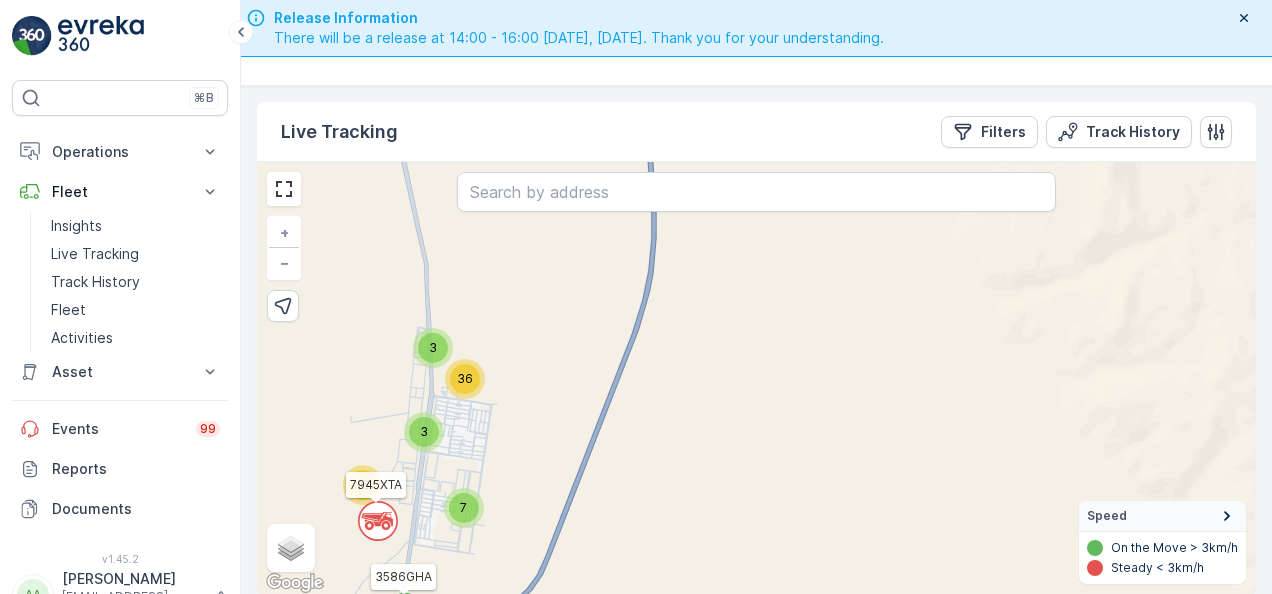 drag, startPoint x: 481, startPoint y: 334, endPoint x: 572, endPoint y: 92, distance: 258.544 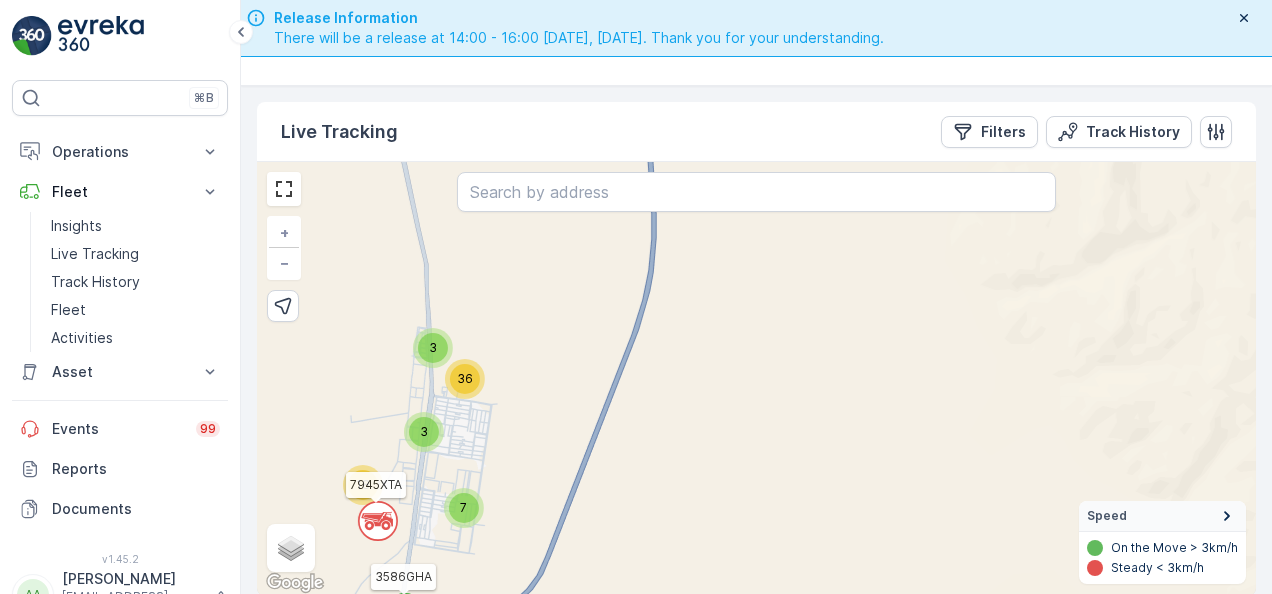 click on "Live Tracking Filters Track History ` ` ` ` ` ` ` ` ` ` ` ` ` ` ` ` ` ` ` ` ` ` ` ` 2 2 2 2 ` 4 2 5 2 2 ` 3 ` 4 7 3 3 36 ` 18 ATV15 SEGWAY1 REL14 REL12 ATV21 6121XTB 6210XTB 3283AEB 9273TSB 6203XTB 3299AEB 7247VGJ 6201XTB 6204XTB 1260EEB HOOKLIFT01 6202XTB 9723TAA 8424DSB 3293AEB 9381TXA 5472EGR 3257TTB ATV8 1262EEB REL11 REL9 ATV2 BEACHCOMBER 3586GHA SEGWAY4 REL6 1272EEB 3282AEB 6418SDB REL7 1274EEB REL15 7945XTA + −  Satellite  Roadmap  Terrain  Hybrid  Leaflet Keyboard shortcuts Map Data Map data ©2025 Map data ©2025 1 km  Click to toggle between metric and imperial units Terms Report a map error Speed On the Move > 3km/h Steady < 3km/h" at bounding box center [756, 340] 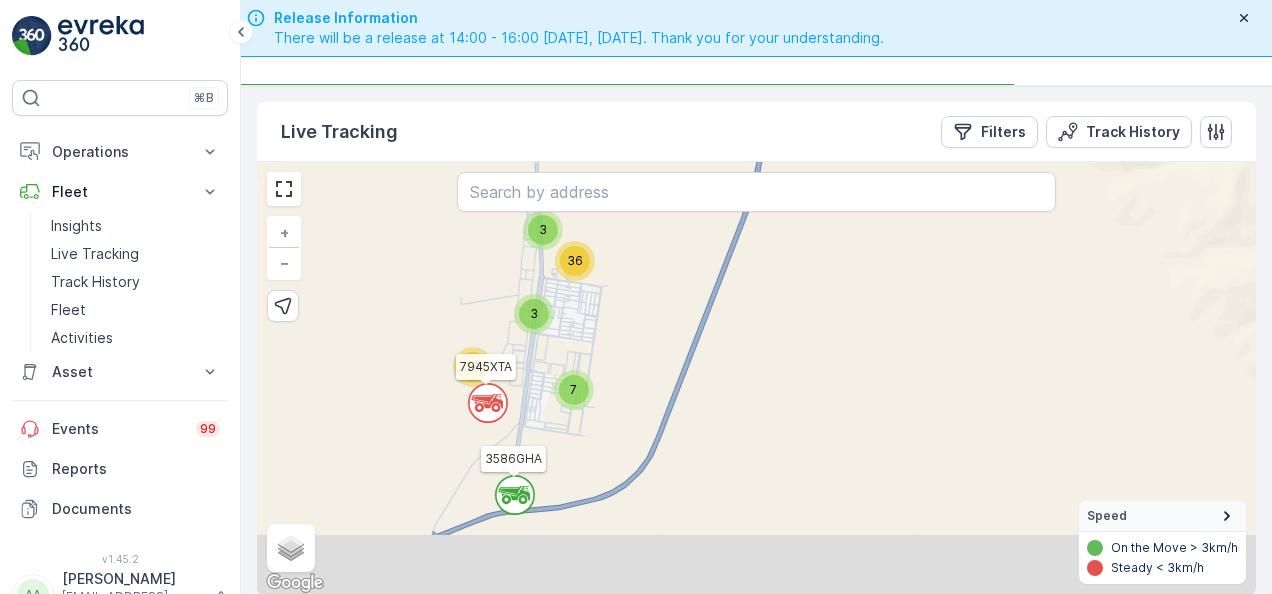 drag, startPoint x: 560, startPoint y: 506, endPoint x: 676, endPoint y: 391, distance: 163.3432 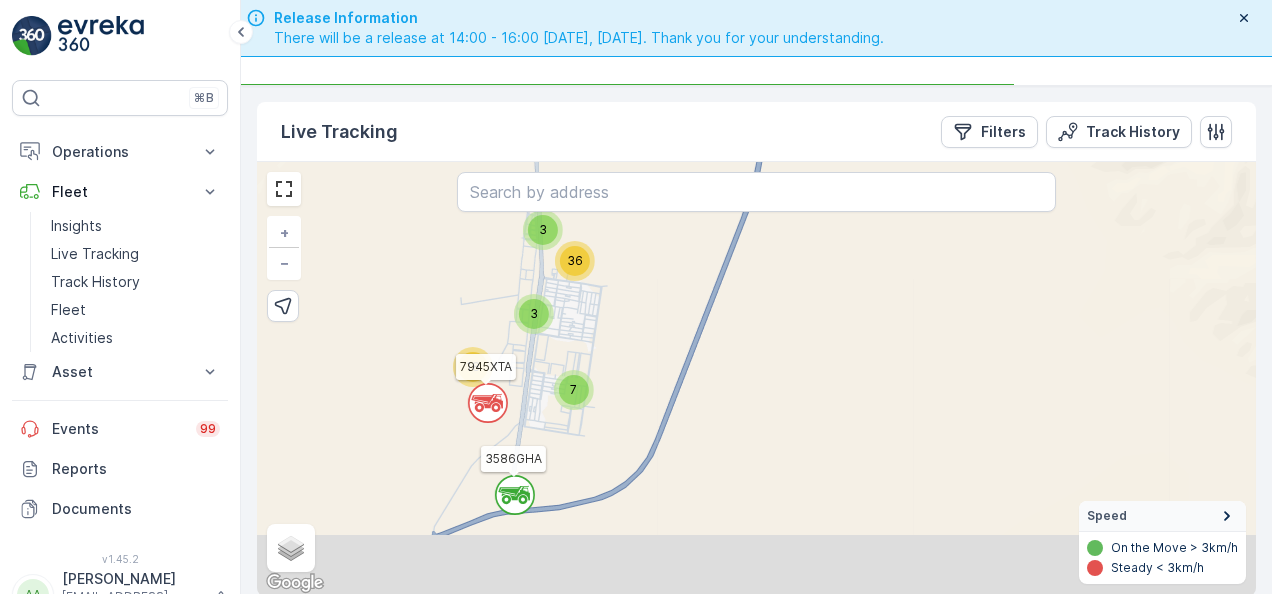 click on "` ` ` ` ` ` ` ` ` ` ` ` ` ` ` ` ` ` ` ` ` ` ` ` 2 2 2 2 ` 4 2 5 2 2 ` 3 ` 4 7 3 3 36 ` 18 ATV15 SEGWAY1 REL14 REL12 ATV21 6121XTB 6210XTB 3283AEB 9273TSB 6203XTB 3299AEB 7247VGJ 6201XTB 6204XTB 1260EEB HOOKLIFT01 6202XTB 9723TAA 8424DSB 3293AEB 9381TXA 5472EGR 3257TTB ATV8 1262EEB REL11 REL9 ATV2 BEACHCOMBER 3586GHA SEGWAY4 REL6 1272EEB 3282AEB 6418SDB REL7 1274EEB REL15 7945XTA + −  Satellite  Roadmap  Terrain  Hybrid  Leaflet Keyboard shortcuts Map Data Map data ©2025 Map data ©2025 1 km  Click to toggle between metric and imperial units Terms Report a map error Speed On the Move > 3km/h Steady < 3km/h" at bounding box center [756, 379] 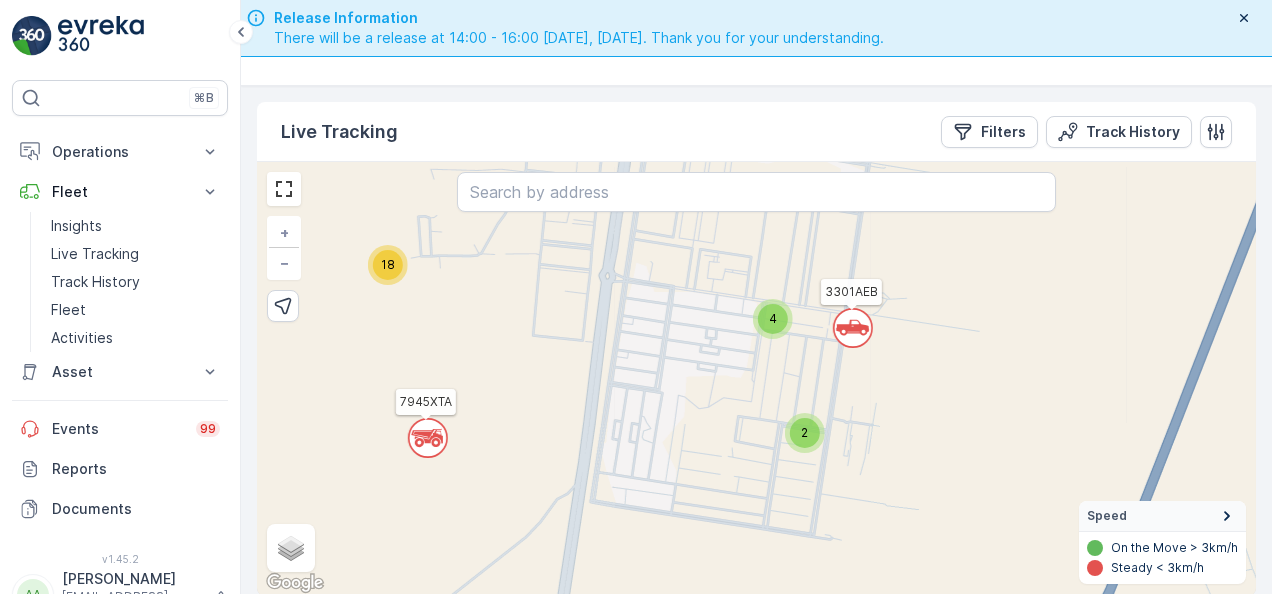 drag, startPoint x: 415, startPoint y: 446, endPoint x: 617, endPoint y: 624, distance: 269.23596 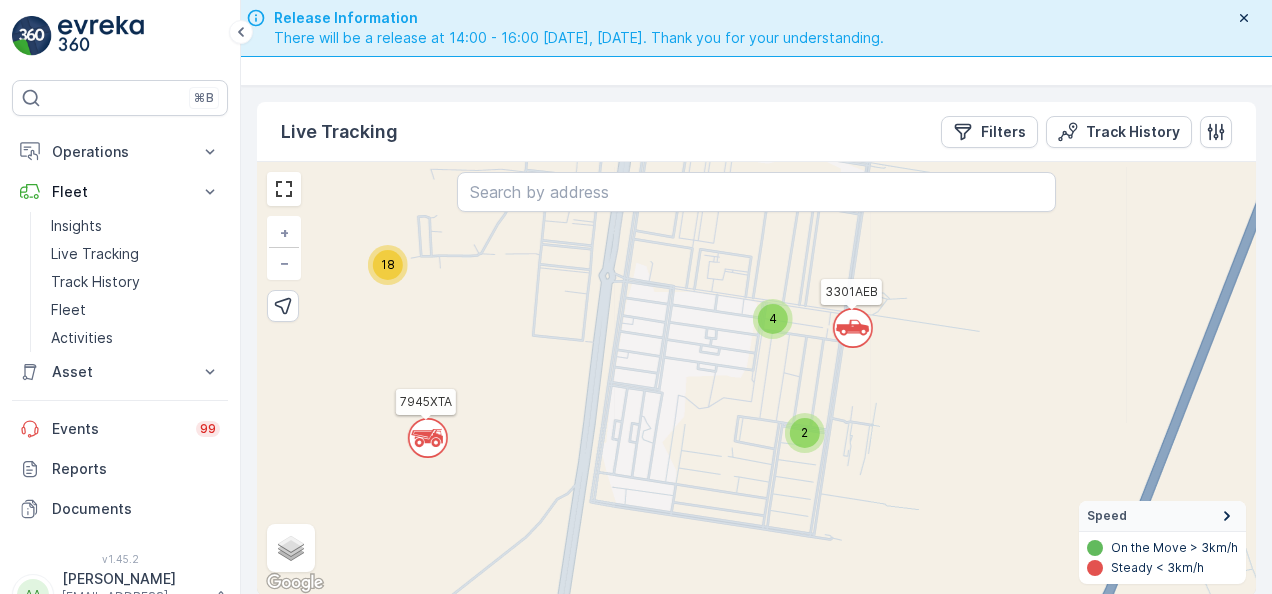 click on "⌘B Operations Insights CIT Dashboard Planning Routes & Tasks Cockpit Settings Fleet Insights Live Tracking Track History Fleet Activities Asset Assets Activities Events 99 Reports Documents v 1.45.2 AA Ather-Abbas [EMAIL_ADDRESS][DOMAIN_NAME] Release Information There will be a release at 14:00 - 16:00 [DATE], [DATE]. Thank you for your understanding. Live Tracking CIT ( +03:00 ) Live Tracking Filters Track History ` ` ` ` ` ` ` ` ` ` ` ` ` ` ` ` ` ` ` ` ` ` ` ` ` ` ` ` ` ` ` ` ` ` ` ` ` ` ` 2 ` ` 4 5 3 3 2 ` 4 ` 3 ` 35 18 ATV2 3257TTB 1272EEB 1274EEB 1262EEB 3586GHA ATV15 SEGWAY1 REL14 7945XTA 6418SDB REL12 REL7 ATV21 6121XTB 6210XTB BEACHCOMBER 3283AEB SEGWAY4 5472EGR 3282AEB REL11 9273TSB 6203XTB 3299AEB 7247VGJ 6201XTB REL15 REL6 6204XTB 1260EEB HOOKLIFT01 ATV8 6202XTB 9723TAA 8424DSB REL9 3293AEB 9381TXA 3303AEB 3691GTB 6205XTB ATV13 9380TXA 7892KXA SEGWAY2 ATV4 3300AEB BW003 9383TXA 3296AEB 6206XTB 3287AEB 3301AEB 3292AEB 7764DXA 3288AEB + −  Satellite  Roadmap  Terrain" at bounding box center (636, 297) 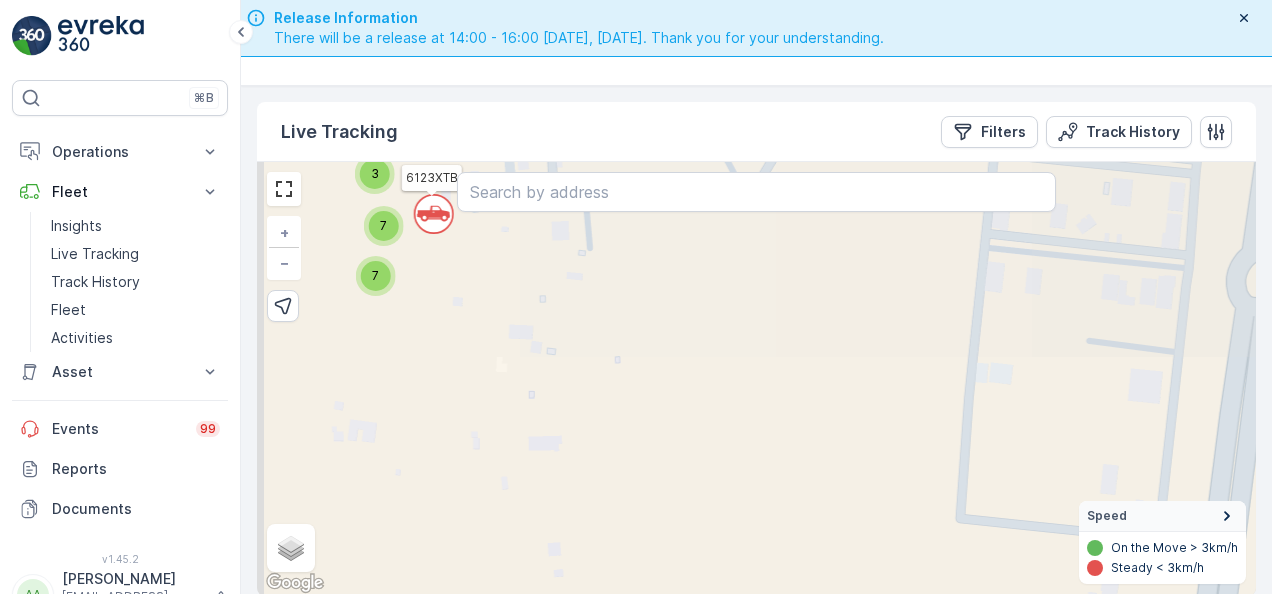 drag, startPoint x: 351, startPoint y: 400, endPoint x: 638, endPoint y: 645, distance: 377.3513 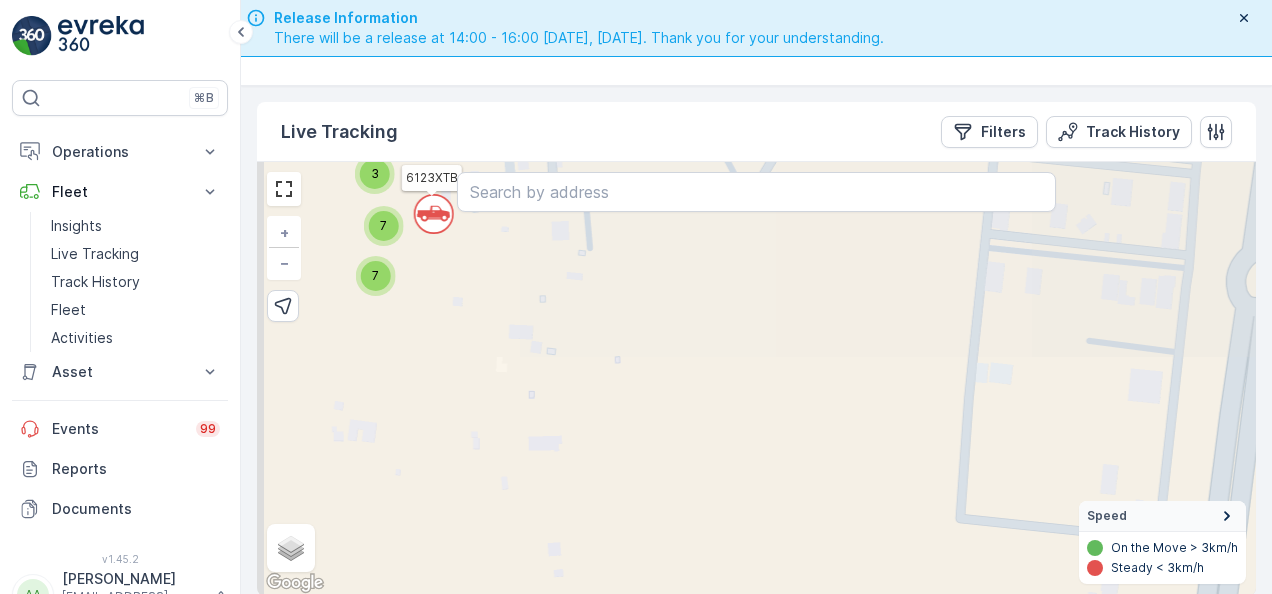 click on "⌘B Operations Insights CIT Dashboard Planning Routes & Tasks Cockpit Settings Fleet Insights Live Tracking Track History Fleet Activities Asset Assets Activities Events 99 Reports Documents v 1.45.2 AA Ather-Abbas [EMAIL_ADDRESS][DOMAIN_NAME] Release Information There will be a release at 14:00 - 16:00 [DATE], [DATE]. Thank you for your understanding. Live Tracking CIT ( +03:00 ) Live Tracking Filters Track History ` ` ` ` ` ` ` ` ` ` ` ` ` ` ` ` ` ` ` ` ` 3 ` ` ` ` ` ` ` ` ` ` 2 ` 2 ` ` ` ` ` ` 3 ` ` 7 ` ` 5 ` ` ` 3 ` 3 4 ` 7 ` ` ` ` ` ` 12 19 ATV2 3257TTB 1272EEB 1274EEB 1262EEB 3586GHA ATV15 SEGWAY1 REL14 7945XTA 3287AEB 6418SDB REL12 ATV4 ATV13 REL7 ATV21 3691GTB 6121XTB 2589VBB 9384TXA 6210XTB 3301AEB BEACHCOMBER 7764DXA 3283AEB SEGWAY4 5472EGR 3288AEB 3282AEB 3296AEB 7892KXA REL11 3280AEB 9273TSB 6203XTB 3299AEB 3302AEB 7247VGJ 6205XTB 6201XTB REL15 REL6 9383TXA 6204XTB 3297AEB 6206XTB 1260EEB HOOKLIFT01 ATV8 9380TXA 6202XTB 9723TAA BW003 3303AEB 3292AEB 8424DSB REL9 3293AEB +" at bounding box center [636, 297] 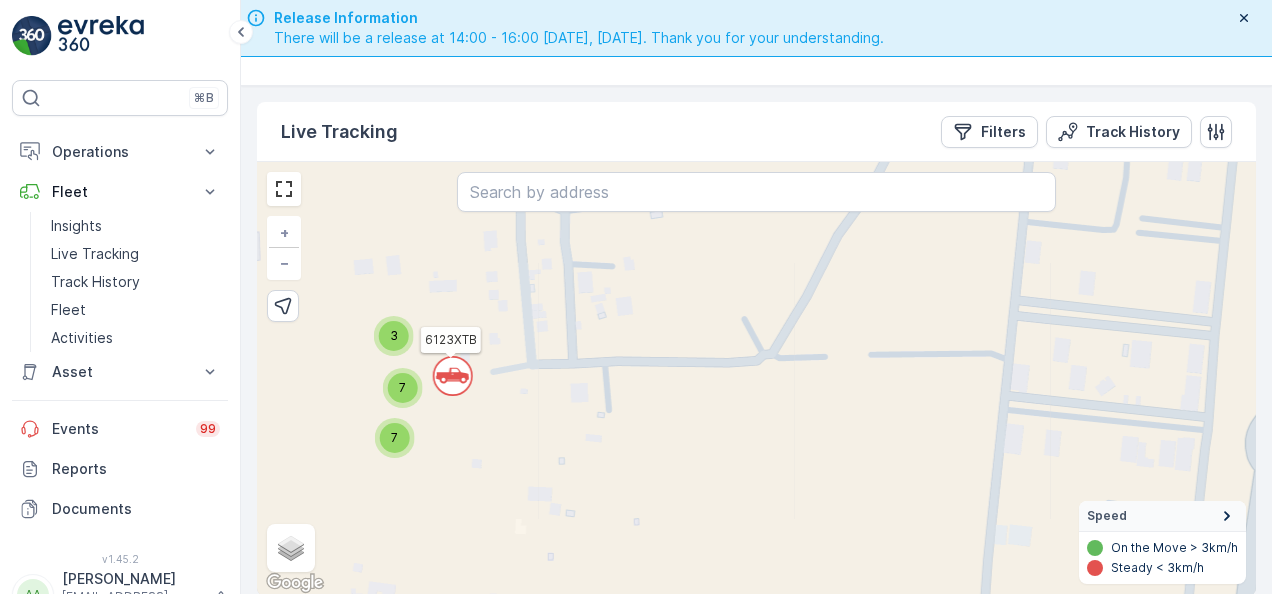 drag, startPoint x: 488, startPoint y: 392, endPoint x: 500, endPoint y: 554, distance: 162.44383 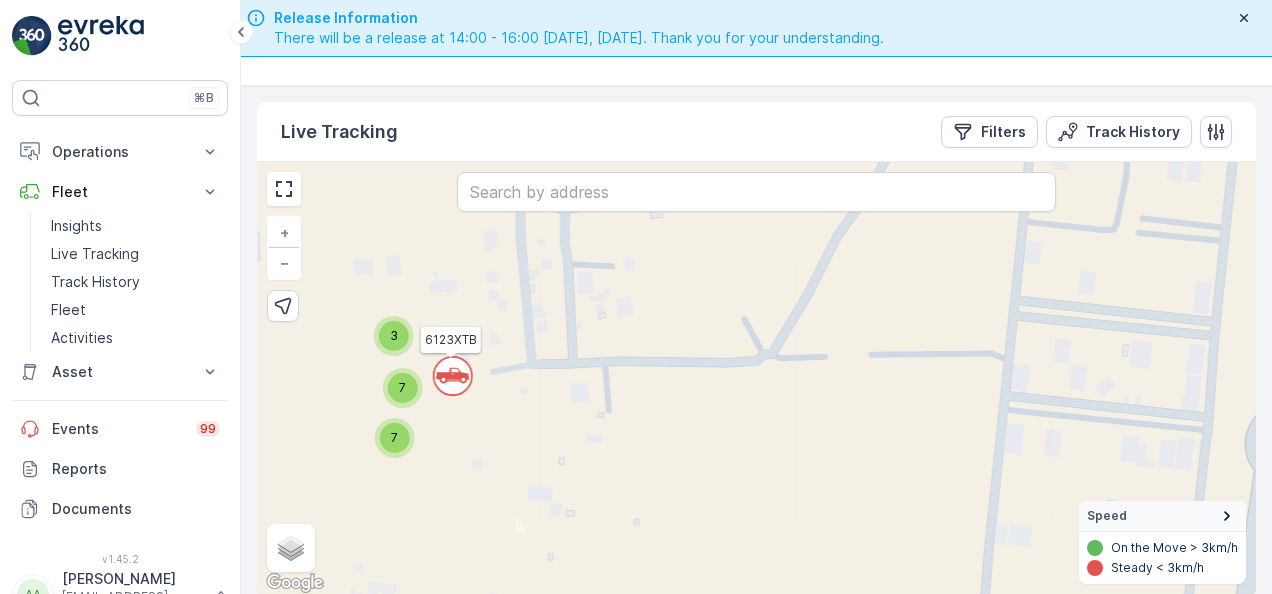click on "` ` ` ` ` ` ` ` ` ` ` ` ` ` ` ` ` ` ` ` ` 3 ` ` ` ` ` ` ` ` ` ` 2 ` 2 ` ` ` ` ` ` 3 ` ` 7 ` ` 5 ` ` ` 3 ` 3 4 ` 7 ` ` ` ` ` ` 12 19 ATV2 3257TTB 1272EEB 1274EEB 1262EEB 3586GHA ATV15 SEGWAY1 REL14 7945XTA 3287AEB 6418SDB REL12 ATV4 ATV13 REL7 ATV21 3691GTB 6121XTB 2589VBB 9384TXA 6210XTB 3301AEB BEACHCOMBER 7764DXA 3283AEB SEGWAY4 5472EGR 3288AEB 3282AEB 3296AEB 7892KXA REL11 3280AEB 9273TSB 6203XTB 3299AEB 3302AEB 7247VGJ 6205XTB 6201XTB REL15 REL6 9383TXA 6204XTB 3297AEB 6206XTB 1260EEB HOOKLIFT01 ATV8 9380TXA 6202XTB 9723TAA BW003 3303AEB 3292AEB 8424DSB REL9 3293AEB 3300AEB 6525HKA 6207XTB 6123XTB 9381TXA SEGWAY2 6208XTB + −  Satellite  Roadmap  Terrain  Hybrid  Leaflet Keyboard shortcuts Map Data Map data ©2025 Google Map data ©2025 Google 50 m  Click to toggle between metric and imperial units Terms Report a map error Speed On the Move > 3km/h Steady < 3km/h" at bounding box center (756, 379) 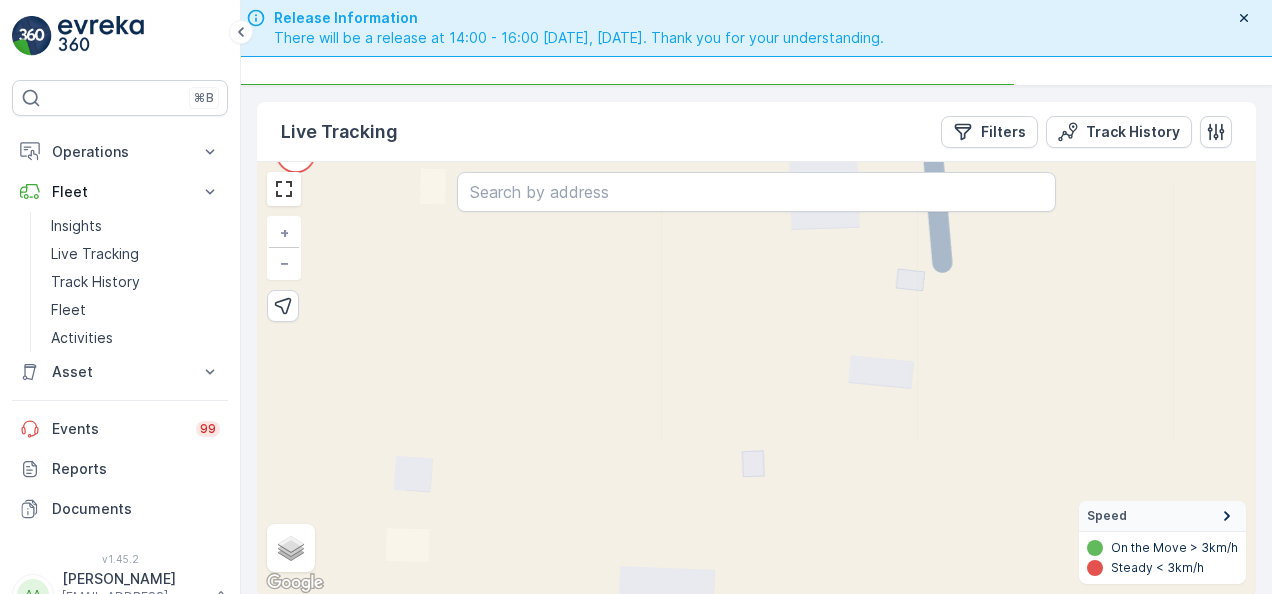 drag, startPoint x: 323, startPoint y: 273, endPoint x: 554, endPoint y: 480, distance: 310.17737 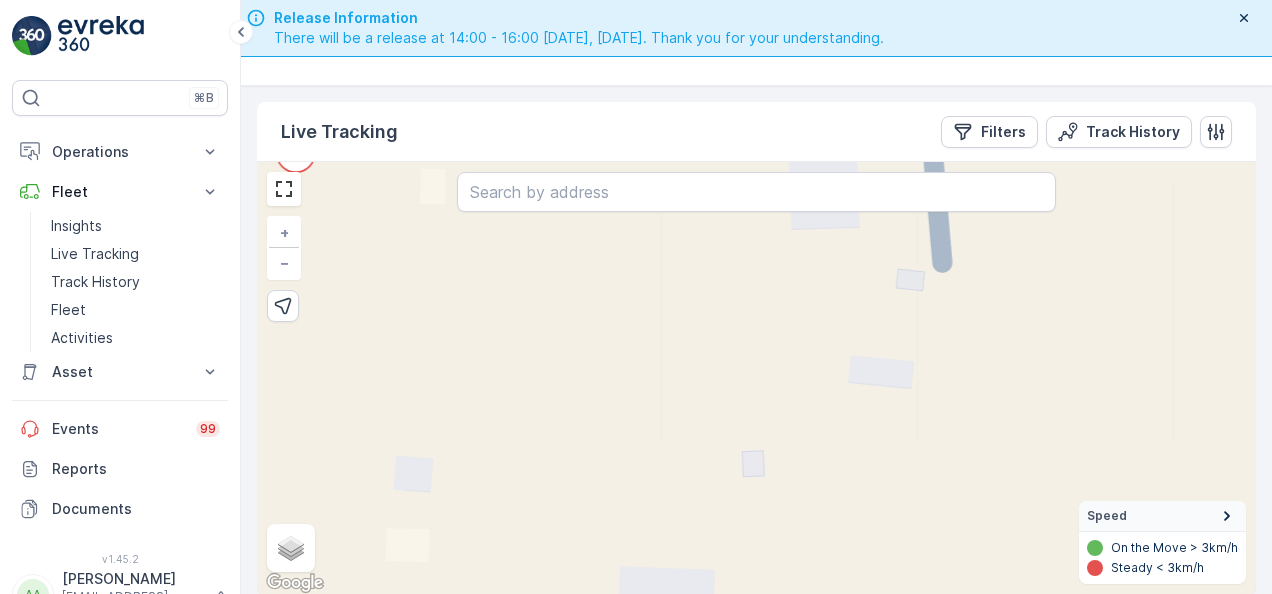 drag, startPoint x: 554, startPoint y: 480, endPoint x: 356, endPoint y: 278, distance: 282.85684 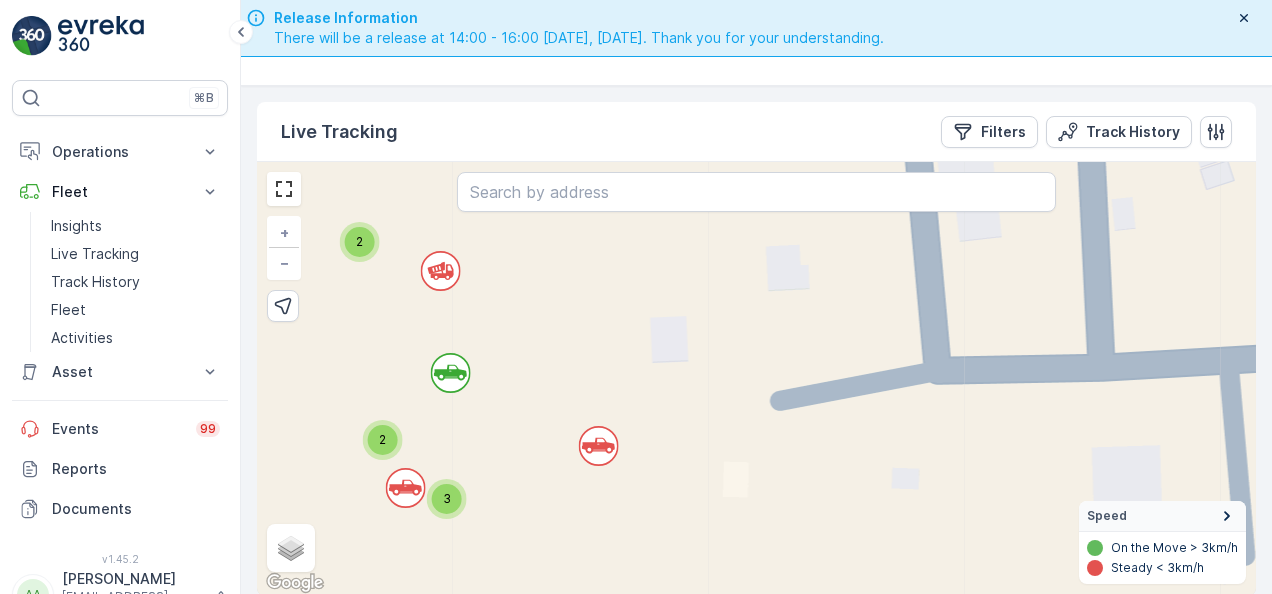 drag, startPoint x: 356, startPoint y: 278, endPoint x: 659, endPoint y: 571, distance: 421.49496 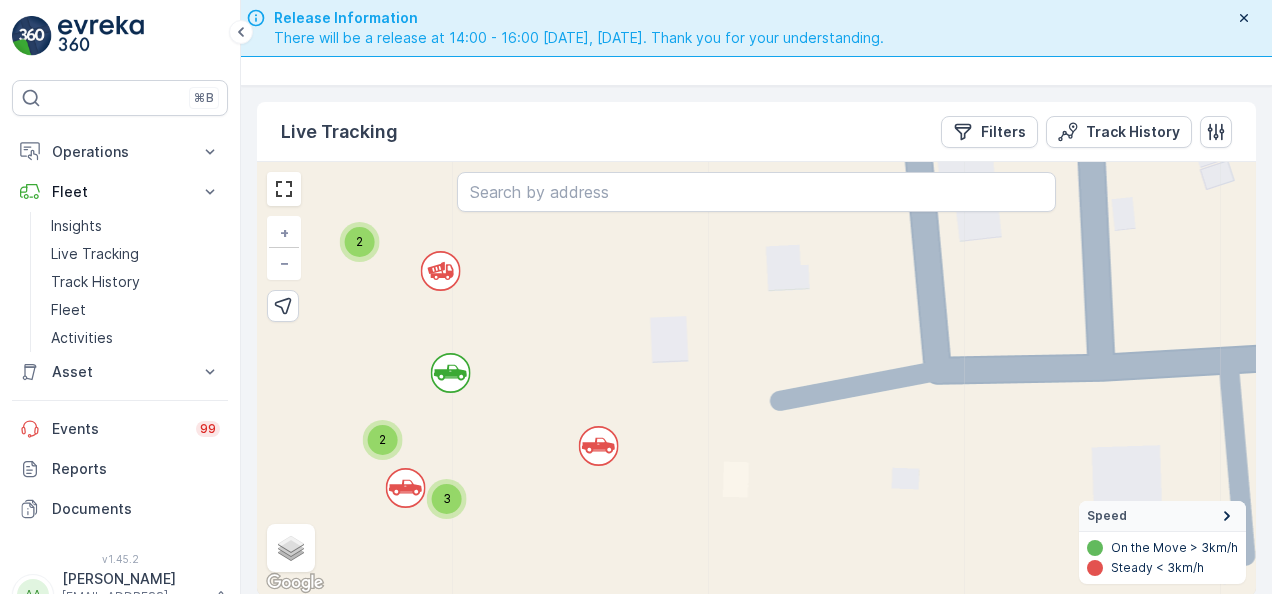 click on "` ` ` ` ` ` ` ` ` ` ` ` ` ` ` ` ` ` ` ` ` ` ` ` 2 ` ` ` ` ` ` ` ` ` ` ` ` 2 ` ` 6 ` ` ` ` ` ` ` ` ` ` ` ` 2 ` ` 2 3 5 ` 2 ` 2 ` ` 2 ` ` 3 ` 3 4 ` 3 ` ` ` ` ` ` 6 3 + −  Satellite  Roadmap  Terrain  Hybrid  Leaflet Keyboard shortcuts Map Data Map data ©2025 Map data ©2025 20 m  Click to toggle between metric and imperial units Terms Report a map error Speed On the Move > 3km/h Steady < 3km/h" at bounding box center [756, 379] 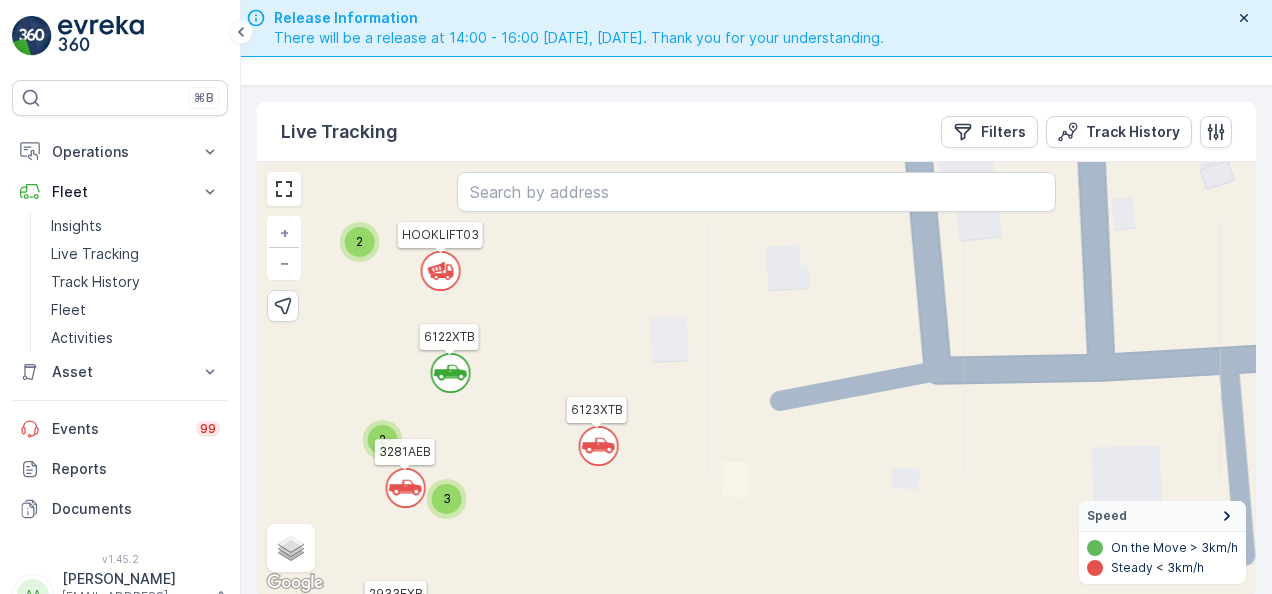 click on "` ` ` ` ` ` ` ` ` ` ` ` ` ` ` ` ` ` ` ` ` ` ` ` 2 ` ` ` ` ` ` ` ` ` ` ` ` 2 ` ` 6 ` ` ` ` ` ` ` ` ` ` ` ` 2 ` ` 2 3 5 ` 2 ` 2 ` ` 2 ` ` 3 ` 3 4 ` 3 ` ` ` ` ` ` 6 3 ATV2 SEGWAY3 HOOKLIFT02 REL8 3257TTB REL13 1272EEB 1274EEB 9724TAA 1262EEB 3586GHA ATV15 3015UTB SEGWAY1 REL14 REL5 7945XTA 3287AEB 6418SDB REL12 ATV4 ATV13 REL7 ATV21 3691GTB 6121XTB 2589VBB 9384TXA 6210XTB 3301AEB BEACHCOMBER 3281AEB 7764DXA 3283AEB SEGWAY4 ATV9 5472EGR 3288AEB 3592GHA 3282AEB 6122XTB 3296AEB 7892KXA REL11 3280AEB 9273TSB ATV14 6203XTB 3299AEB 3302AEB 7247VGJ 4637TZA 6205XTB 3291AEB 6201XTB ATV26 3589GHA REL15 REL6 9383TXA 2933EXB 6204XTB 3297AEB 6206XTB 1260EEB HOOKLIFT01 ATV8 9380TXA 6202XTB REL1 9723TAA BW003 3303AEB 3292AEB 8424DSB ATV11 HOOKLIFT03 REL9 3293AEB 3300AEB 6525HKA 6207XTB 6123XTB 9381TXA SEGWAY2 6208XTB + −  Satellite  Roadmap  Terrain  Hybrid  Leaflet Keyboard shortcuts Map Data Map data ©2025 Map data ©2025 20 m  Click to toggle between metric and imperial units Terms Report a map error Speed" at bounding box center (756, 379) 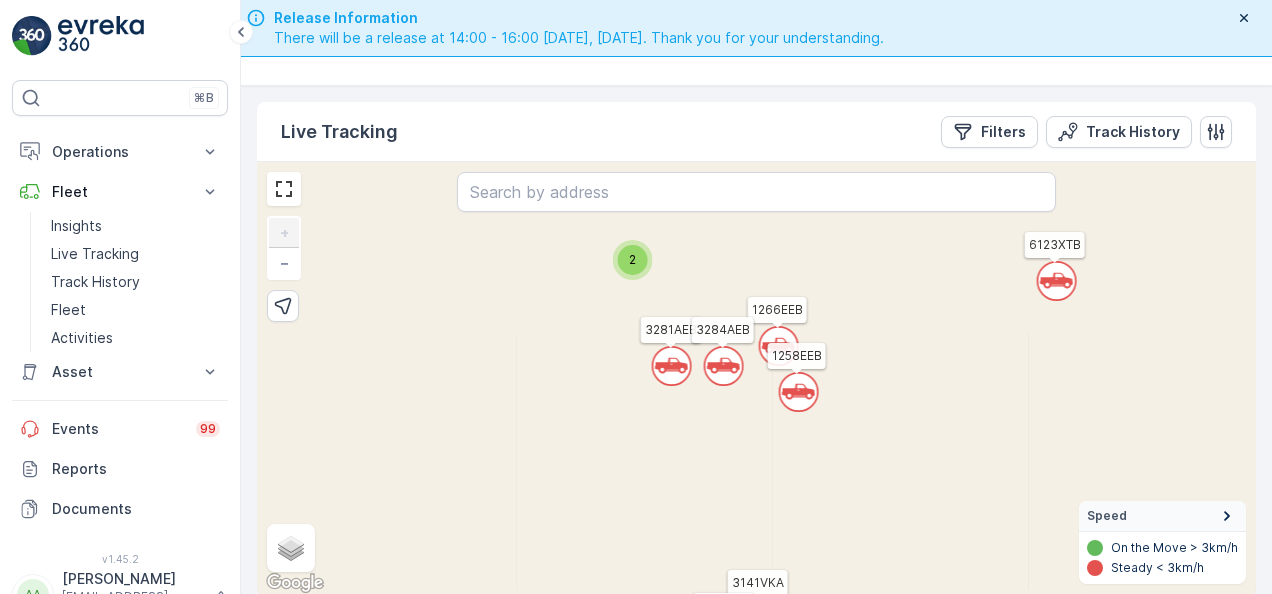 drag, startPoint x: 904, startPoint y: 310, endPoint x: 840, endPoint y: 463, distance: 165.84631 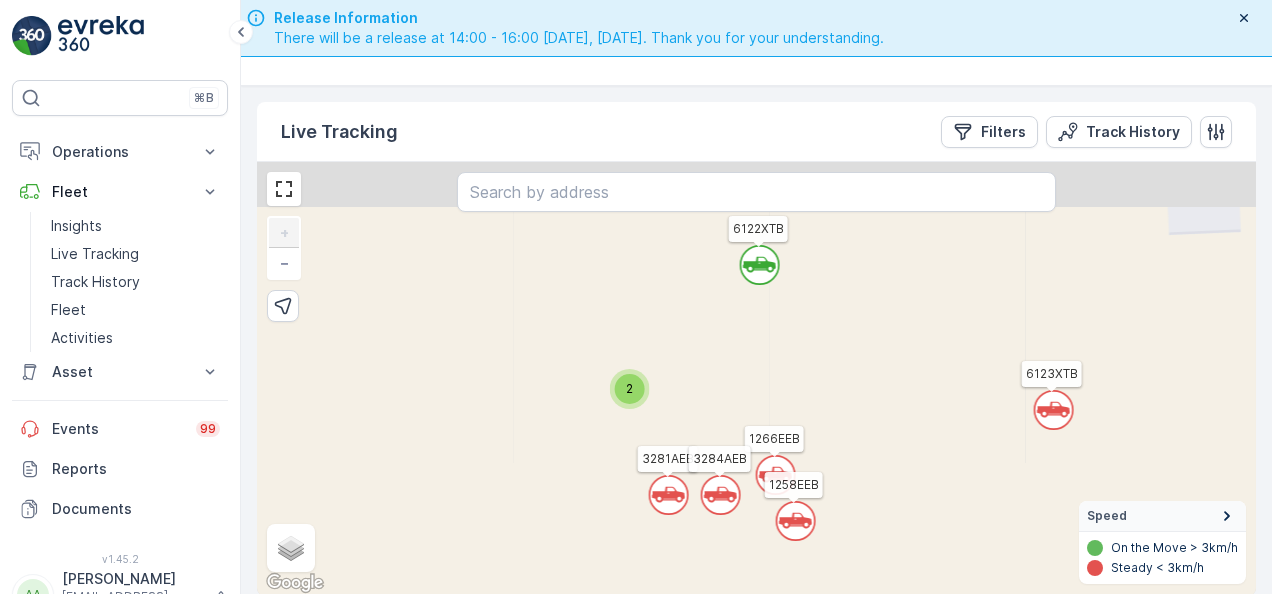 drag, startPoint x: 840, startPoint y: 463, endPoint x: 792, endPoint y: 372, distance: 102.88343 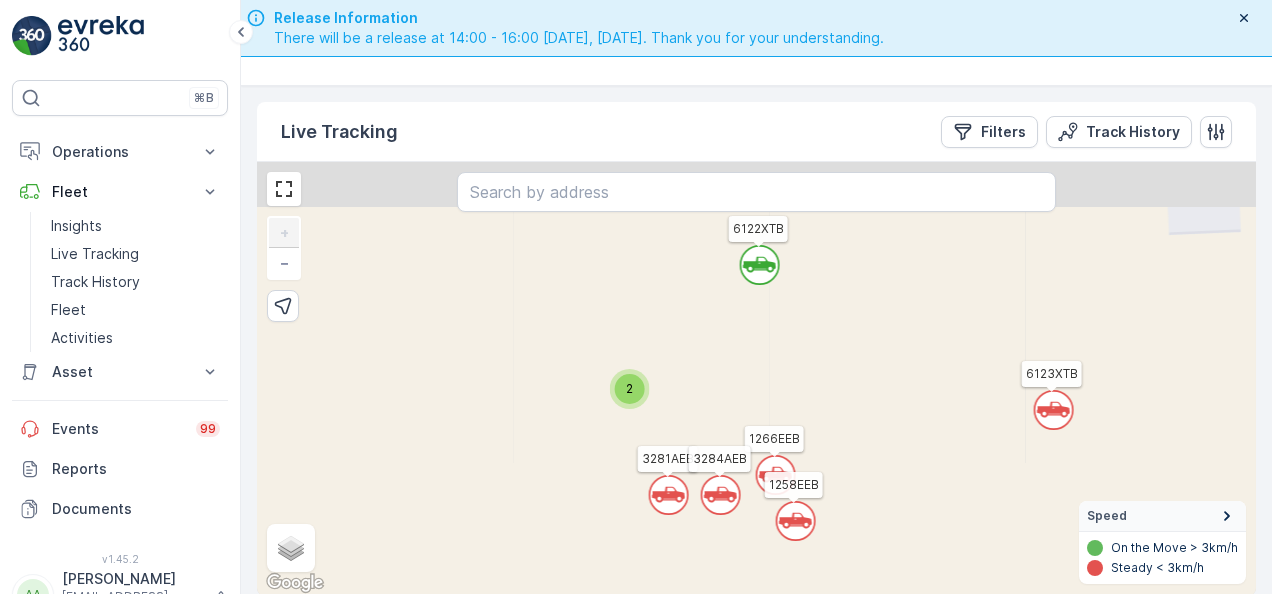 click on "` ` ` ` ` ` ` ` ` ` ` ` ` ` ` ` ` ` ` ` 2 ` ` ` ` ` ` ` ` ` ` ` ` ` ` 2 ` ` ` ` ` ` ` ` ` ` ` ` ` 3 ` ` ` ` ` ` ` ` ` ` ` ` ` ` ` ` ` ` 2 2 2 ` ` 2 ` ` ` ` 2 ` ` ` ` 3 ` ` ` ` ` ` ` ` ` 4 3 ATV2 SEGWAY3 3141VKA HOOKLIFT02 REL8 8425DSB 3257TTB 1258EEB REL13 1272EEB 1274EEB 9724TAA 1262EEB 3586GHA ATV15 3015UTB SEGWAY1 REL14 3588GHA 6810XTB ATV6 REL5 7945XTA 3287AEB 6418SDB REL12 ATV4 ATV13 3290AEB REL7 ATV21 3691GTB 6121XTB 2589VBB 9384TXA 6210XTB 3301AEB BEACHCOMBER 3281AEB 7764DXA 2066GBB 3283AEB SEGWAY4 ATV9 5472EGR 9717TAA 3288AEB ATV10 1266EEB 3592GHA 3282AEB 6122XTB 3296AEB 7892KXA REL11 3280AEB 9273TSB ATV14 6203XTB 3299AEB 3302AEB 3289AEB 7247VGJ 4637TZA 1995DEB 6209XTB 6205XTB 3291AEB 2573BAB 6201XTB ATV26 3589GHA REL15 REL6 9383TXA 2933EXB 6204XTB 3297AEB 6206XTB 1260EEB HOOKLIFT01 ATV8 9379TXA 9380TXA REL4 6202XTB REL1 1742LTB 1251EEB 9723TAA BW003 3298AEB 3303AEB 3292AEB 8424DSB ATV11 6120XTB HOOKLIFT03 REL9 3293AEB 4720TSJ 3300AEB 3284AEB 6525HKA 6207XTB 6123XTB 9381TXA SEGWAY2 6208XTB + − Terms" at bounding box center [756, 379] 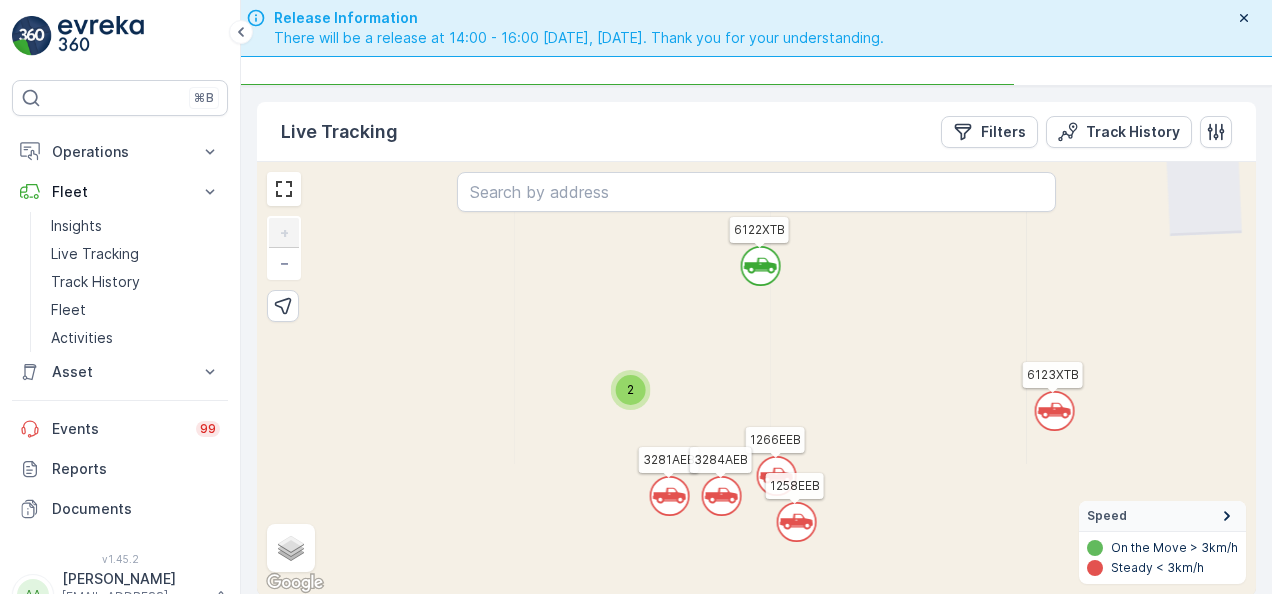 click on "2" at bounding box center [631, 390] 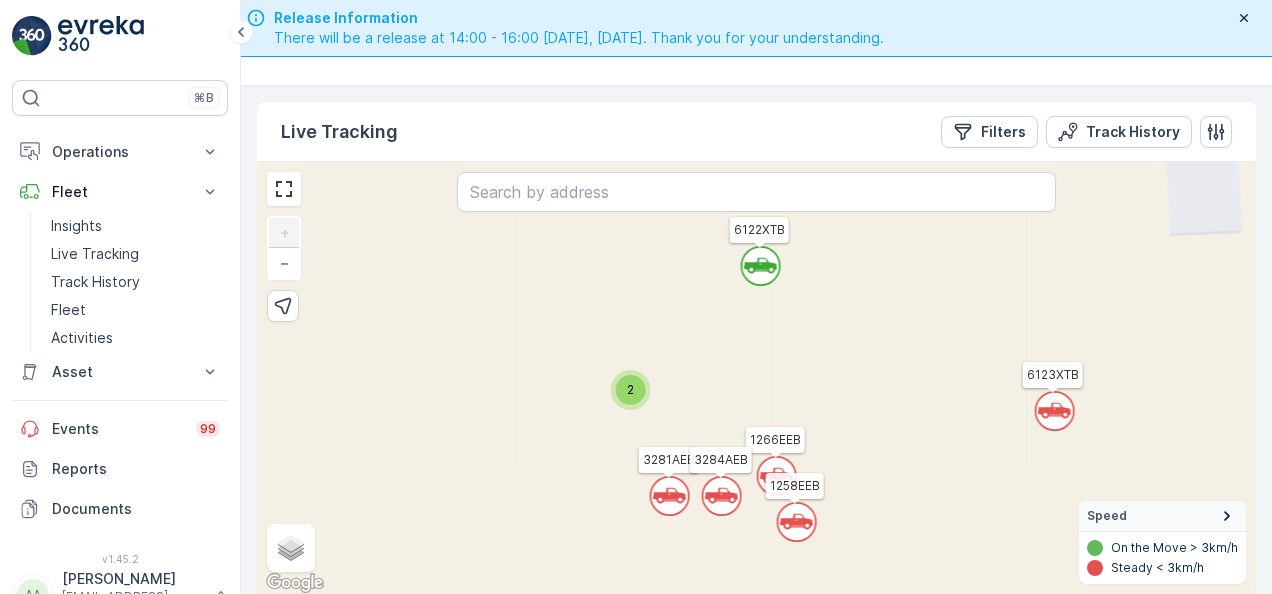 click on "2" at bounding box center (631, 390) 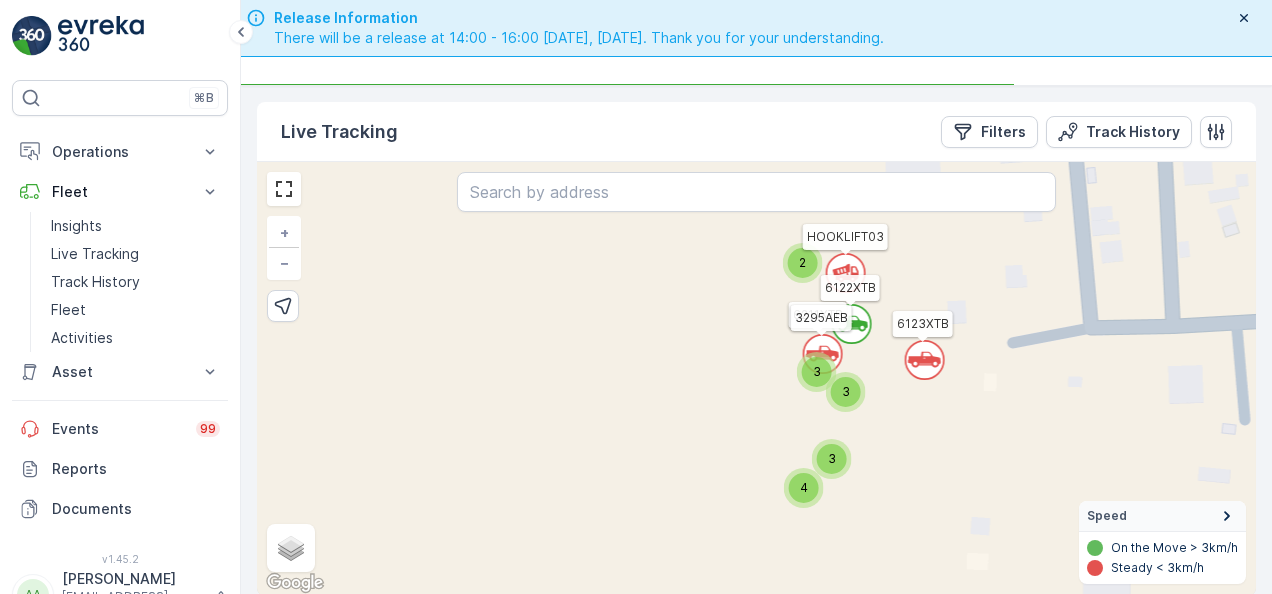 click on "3" at bounding box center [832, 459] 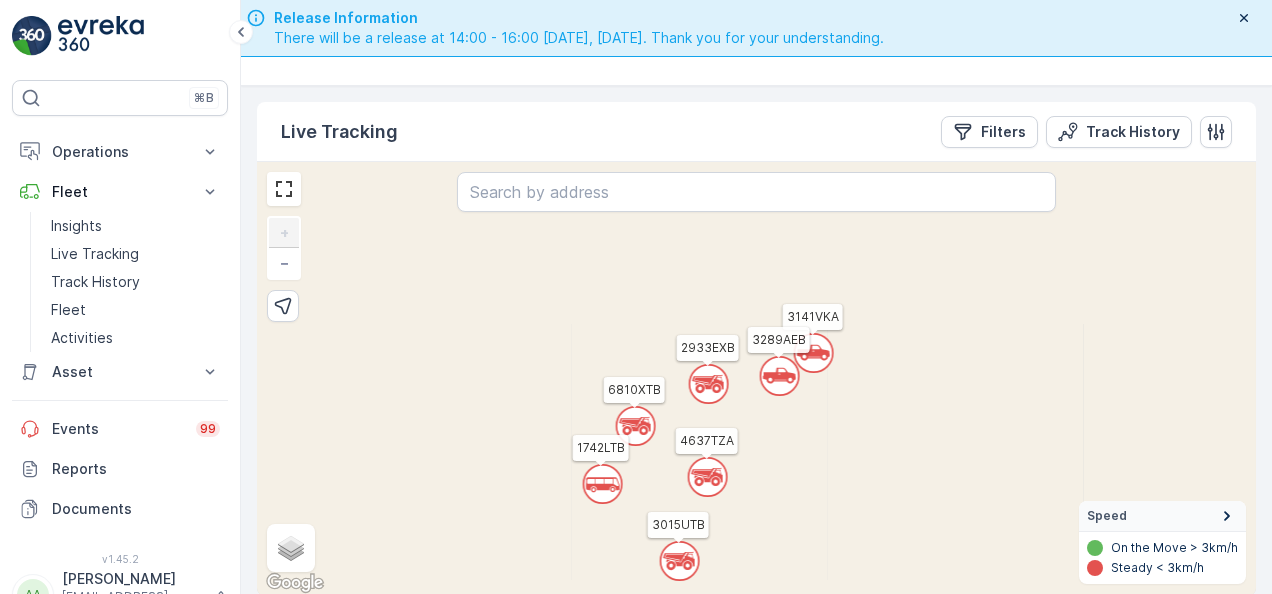 click on "` ` ` ` ` ` ` ` ` ` ` ` ` ` ` ` ` ` ` ` 2 ` ` ` ` ` ` ` ` ` ` ` ` ` ` 2 ` ` ` ` ` ` ` ` ` ` ` ` ` 3 ` ` ` ` ` ` ` ` ` ` ` ` ` ` ` ` ` ` 2 2 2 ` ` 2 ` ` ` ` 2 ` ` ` ` 3 ` ` ` ` ` ` ` ` ` 4 3 ATV2 SEGWAY3 3141VKA HOOKLIFT02 REL8 8425DSB 3257TTB 1258EEB REL13 1272EEB 1274EEB 9724TAA 1262EEB 3586GHA ATV15 3015UTB SEGWAY1 REL14 3588GHA 6810XTB ATV6 REL5 7945XTA 3287AEB 6418SDB REL12 ATV4 ATV13 3290AEB REL7 ATV21 3691GTB 6121XTB 2589VBB 9384TXA 6210XTB 3301AEB BEACHCOMBER 3281AEB 7764DXA 2066GBB 3283AEB SEGWAY4 ATV9 5472EGR 9717TAA 3288AEB ATV10 1266EEB 3592GHA 3282AEB 6122XTB 3296AEB 7892KXA REL11 3280AEB 9273TSB ATV14 6203XTB 3299AEB 3302AEB 3289AEB 7247VGJ 4637TZA 1995DEB 6209XTB 6205XTB 3291AEB 2573BAB 6201XTB ATV26 3589GHA REL15 REL6 9383TXA 2933EXB 6204XTB 3297AEB 6206XTB 1260EEB HOOKLIFT01 ATV8 9379TXA 9380TXA REL4 6202XTB REL1 1742LTB 1251EEB 9723TAA BW003 3298AEB 3303AEB 3292AEB 8424DSB ATV11 6120XTB HOOKLIFT03 REL9 3293AEB 4720TSJ 3300AEB 3284AEB 6525HKA 6207XTB 6123XTB 9381TXA SEGWAY2 6208XTB + − Terms" at bounding box center [756, 379] 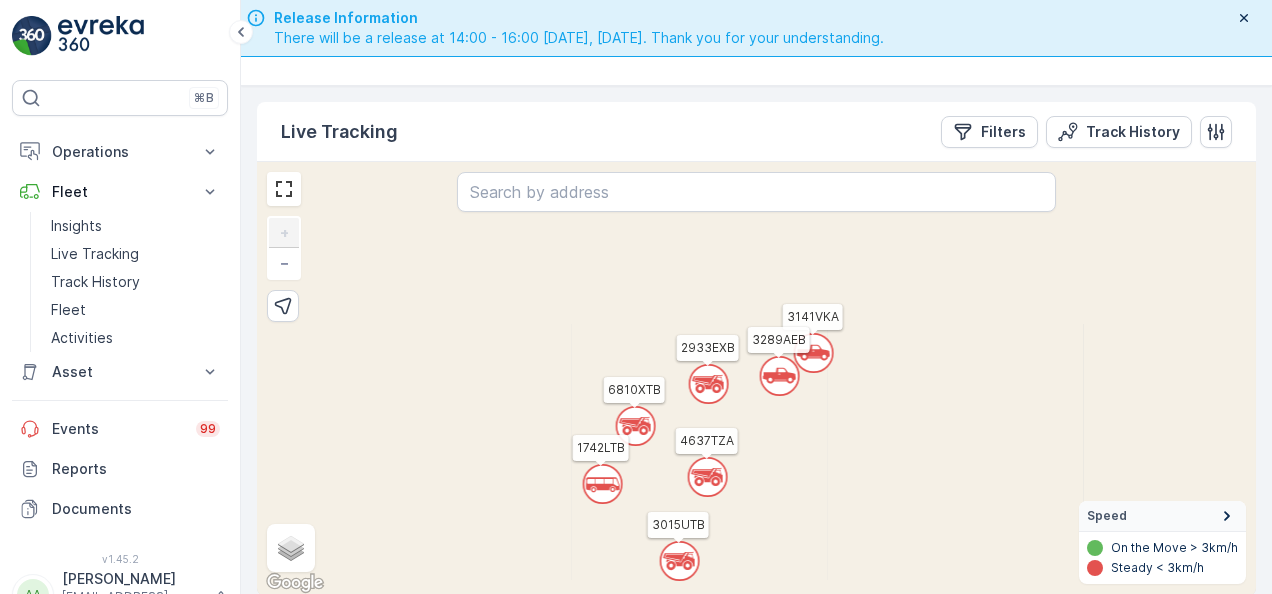 click on "` ` ` ` ` ` ` ` ` ` ` ` ` ` ` ` ` ` ` ` 2 ` ` ` ` ` ` ` ` ` ` ` ` ` ` 2 ` ` ` ` ` ` ` ` ` ` ` ` ` 3 ` ` ` ` ` ` ` ` ` ` ` ` ` ` ` ` ` ` 2 2 2 ` ` 2 ` ` ` ` 2 ` ` ` ` 3 ` ` ` ` ` ` ` ` ` 4 3 ATV2 SEGWAY3 3141VKA HOOKLIFT02 REL8 8425DSB 3257TTB 1258EEB REL13 1272EEB 1274EEB 9724TAA 1262EEB 3586GHA ATV15 3015UTB SEGWAY1 REL14 3588GHA 6810XTB ATV6 REL5 7945XTA 3287AEB 6418SDB REL12 ATV4 ATV13 3290AEB REL7 ATV21 3691GTB 6121XTB 2589VBB 9384TXA 6210XTB 3301AEB BEACHCOMBER 3281AEB 7764DXA 2066GBB 3283AEB SEGWAY4 ATV9 5472EGR 9717TAA 3288AEB ATV10 1266EEB 3592GHA 3282AEB 6122XTB 3296AEB 7892KXA REL11 3280AEB 9273TSB ATV14 6203XTB 3299AEB 3302AEB 3289AEB 7247VGJ 4637TZA 1995DEB 6209XTB 6205XTB 3291AEB 2573BAB 6201XTB ATV26 3589GHA REL15 REL6 9383TXA 2933EXB 6204XTB 3297AEB 6206XTB 1260EEB HOOKLIFT01 ATV8 9379TXA 9380TXA REL4 6202XTB REL1 1742LTB 1251EEB 9723TAA BW003 3298AEB 3303AEB 3292AEB 8424DSB ATV11 6120XTB HOOKLIFT03 REL9 3293AEB 4720TSJ 3300AEB 3284AEB 6525HKA 6207XTB 6123XTB 9381TXA SEGWAY2 6208XTB + − Terms" at bounding box center (756, 379) 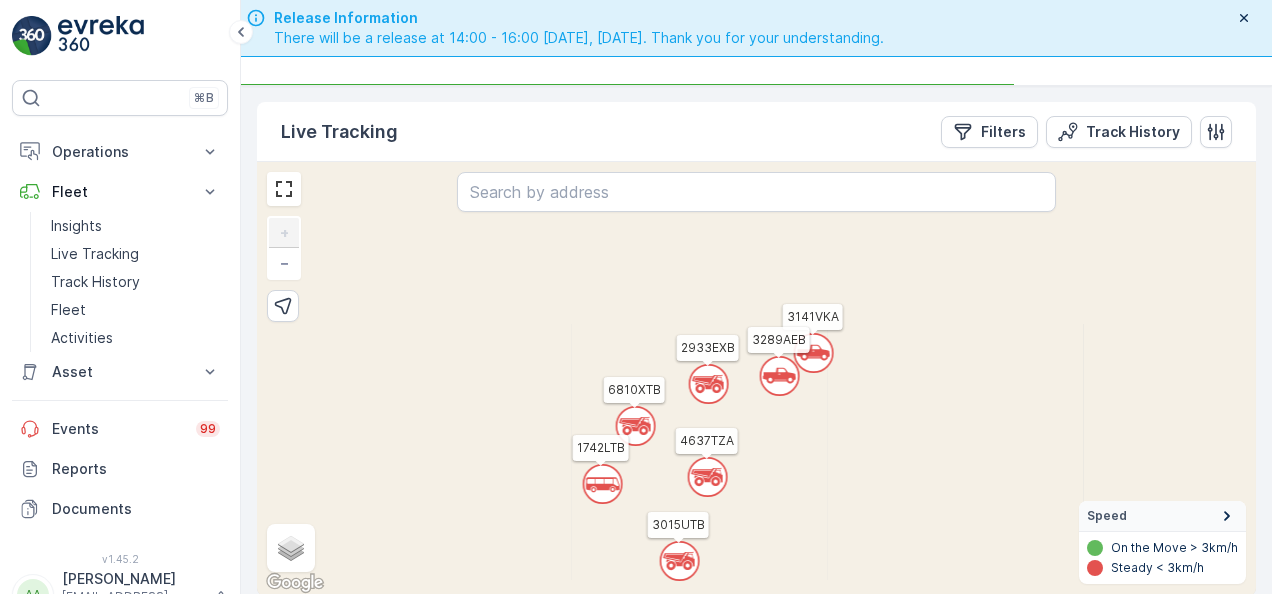 click on "` ` ` ` ` ` ` ` ` ` ` ` ` ` ` ` ` ` ` ` 2 ` ` ` ` ` ` ` ` ` ` ` ` ` ` 2 ` ` ` ` ` ` ` ` ` ` ` ` ` 3 ` ` ` ` ` ` ` ` ` ` ` ` ` ` ` ` ` ` 2 2 2 ` ` 2 ` ` ` ` 2 ` ` ` ` 3 ` ` ` ` ` ` ` ` ` 4 3 ATV2 SEGWAY3 3141VKA HOOKLIFT02 REL8 8425DSB 3257TTB 1258EEB REL13 1272EEB 1274EEB 9724TAA 1262EEB 3586GHA ATV15 3015UTB SEGWAY1 REL14 3588GHA 6810XTB ATV6 REL5 7945XTA 3287AEB 6418SDB REL12 ATV4 ATV13 3290AEB REL7 ATV21 3691GTB 6121XTB 2589VBB 9384TXA 6210XTB 3301AEB BEACHCOMBER 3281AEB 7764DXA 2066GBB 3283AEB SEGWAY4 ATV9 5472EGR 9717TAA 3288AEB ATV10 1266EEB 3592GHA 3282AEB 6122XTB 3296AEB 7892KXA REL11 3280AEB 9273TSB ATV14 6203XTB 3299AEB 3302AEB 3289AEB 7247VGJ 4637TZA 1995DEB 6209XTB 6205XTB 3291AEB 2573BAB 6201XTB ATV26 3589GHA REL15 REL6 9383TXA 2933EXB 6204XTB 3297AEB 6206XTB 1260EEB HOOKLIFT01 ATV8 9379TXA 9380TXA REL4 6202XTB REL1 1742LTB 1251EEB 9723TAA BW003 3298AEB 3303AEB 3292AEB 8424DSB ATV11 6120XTB HOOKLIFT03 REL9 3293AEB 4720TSJ 3300AEB 3284AEB 6525HKA 6207XTB 6123XTB 9381TXA SEGWAY2 6208XTB + − Terms" at bounding box center (756, 379) 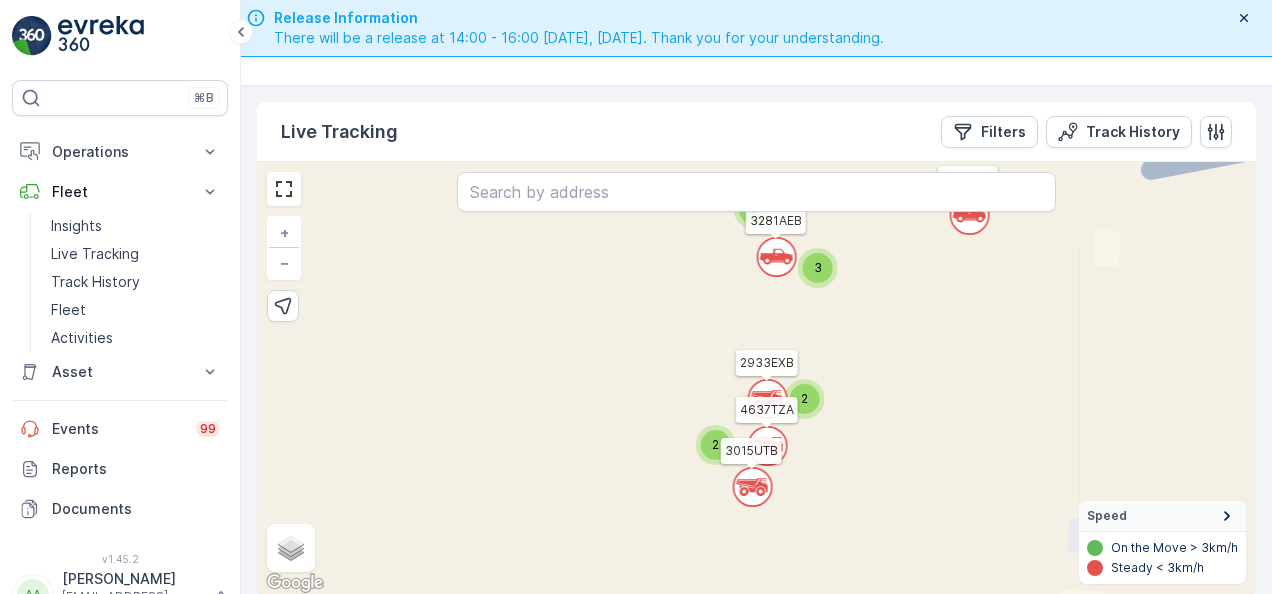 drag, startPoint x: 876, startPoint y: 419, endPoint x: 848, endPoint y: 489, distance: 75.39231 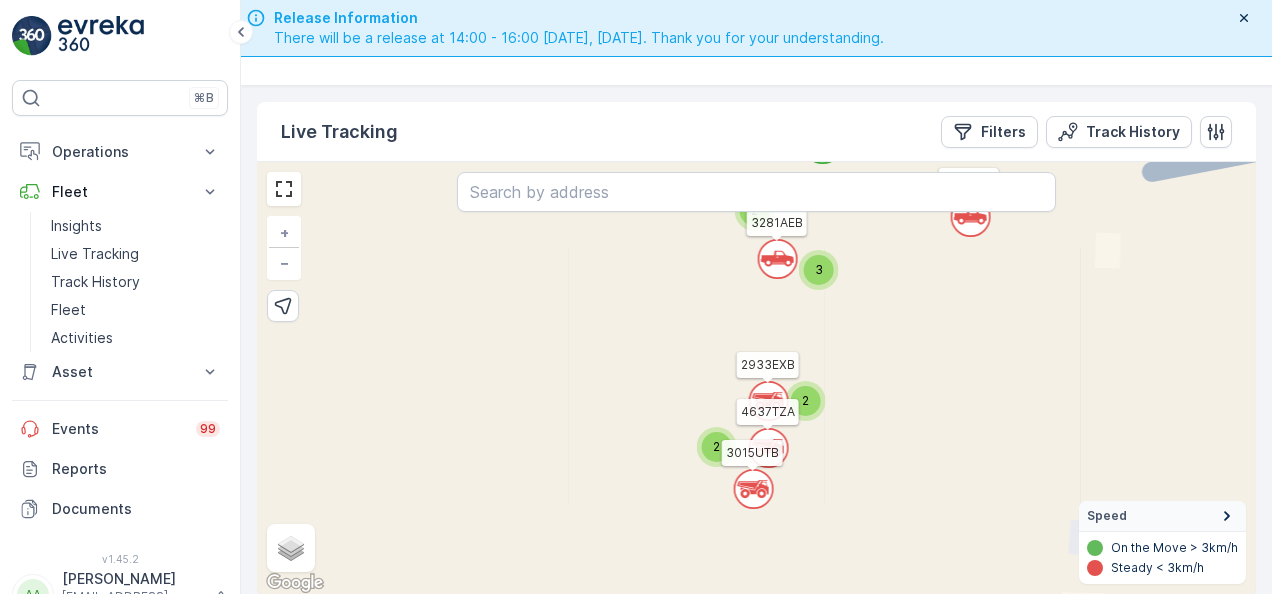 drag, startPoint x: 848, startPoint y: 489, endPoint x: 833, endPoint y: 518, distance: 32.649654 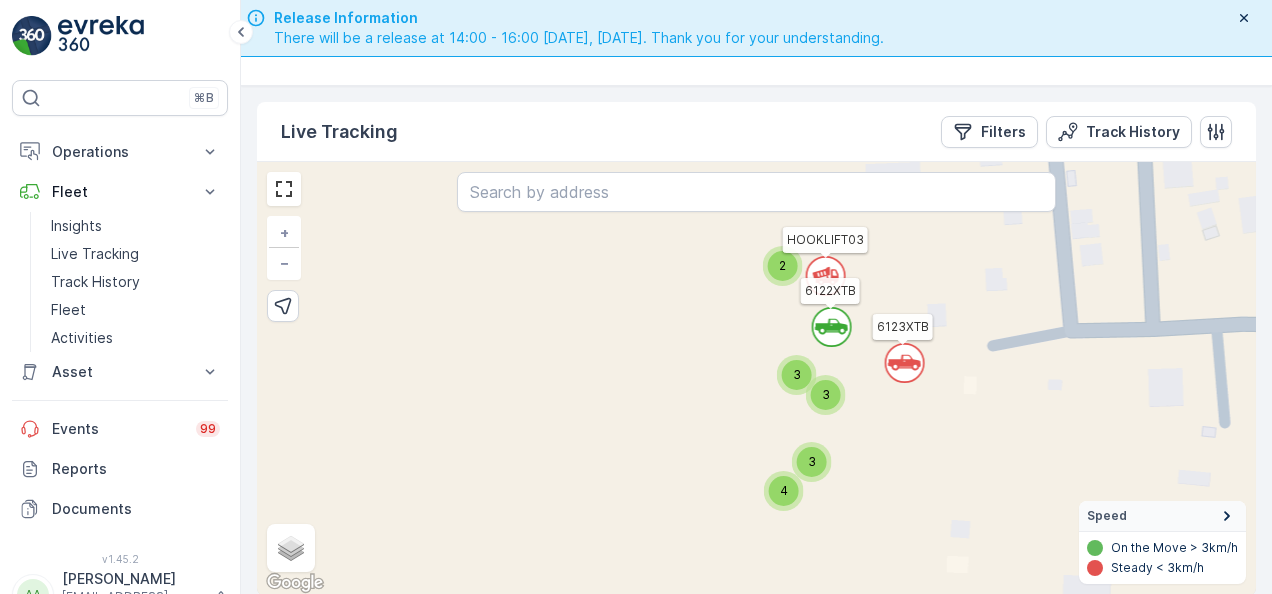 click on "4" at bounding box center (784, 490) 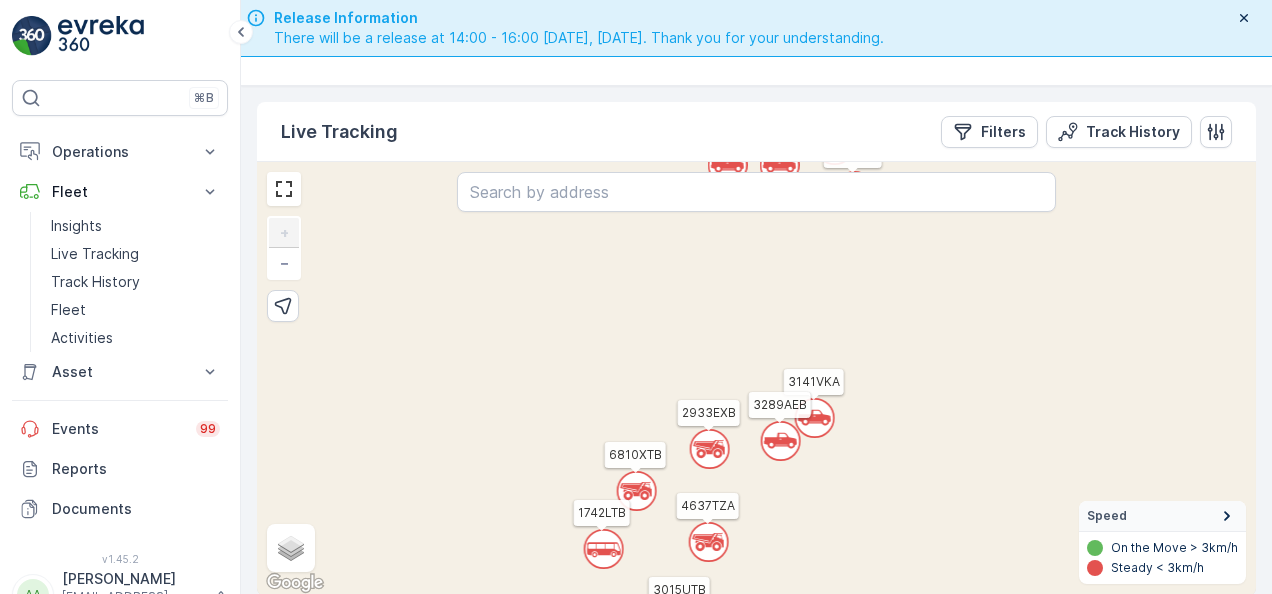 drag, startPoint x: 885, startPoint y: 433, endPoint x: 780, endPoint y: 622, distance: 216.20824 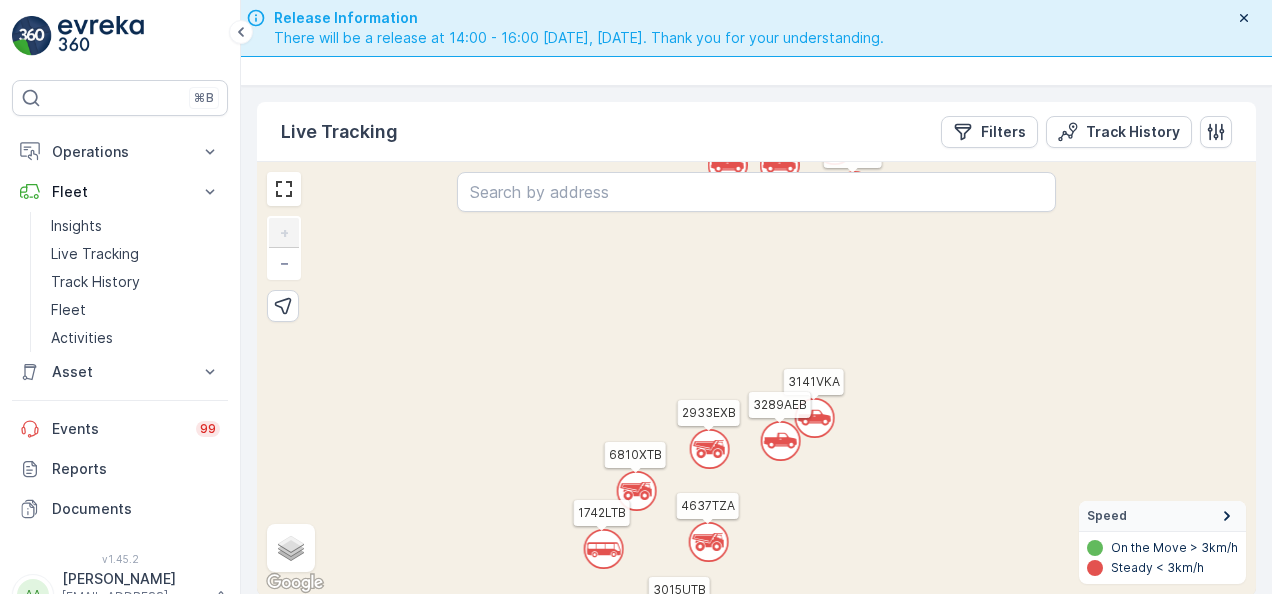 click on "⌘B Operations Insights CIT Dashboard Planning Routes & Tasks Cockpit Settings Fleet Insights Live Tracking Track History Fleet Activities Asset Assets Activities Events 99 Reports Documents v 1.45.2 AA Ather-Abbas [EMAIL_ADDRESS][DOMAIN_NAME] Release Information There will be a release at 14:00 - 16:00 [DATE], [DATE]. Thank you for your understanding. Live Tracking CIT ( +03:00 ) Live Tracking Filters Track History ` ` ` ` ` ` ` ` ` ` ` ` ` ` ` ` ` ` ` ` 2 ` ` ` ` ` ` ` ` ` ` ` ` ` ` 2 ` ` ` ` ` ` ` ` ` ` ` ` ` 3 ` ` ` ` ` ` ` ` ` ` ` ` ` ` ` ` ` ` 2 2 2 ` ` 2 ` ` ` ` 2 ` ` ` ` 3 ` ` ` ` ` ` ` ` ` 4 3 ATV2 SEGWAY3 3141VKA HOOKLIFT02 REL8 8425DSB 3257TTB 1258EEB REL13 1272EEB 1274EEB 9724TAA 1262EEB 3586GHA ATV15 3015UTB SEGWAY1 REL14 3588GHA 6810XTB ATV6 REL5 7945XTA 3287AEB 6418SDB REL12 ATV4 ATV13 3290AEB REL7 ATV21 3691GTB 6121XTB 2589VBB 9384TXA 6210XTB 3301AEB BEACHCOMBER 3281AEB 7764DXA 2066GBB 3283AEB SEGWAY4 ATV9 5472EGR 9717TAA 3288AEB ATV10 1266EEB 3592GHA 3282AEB 6122XTB" at bounding box center [636, 297] 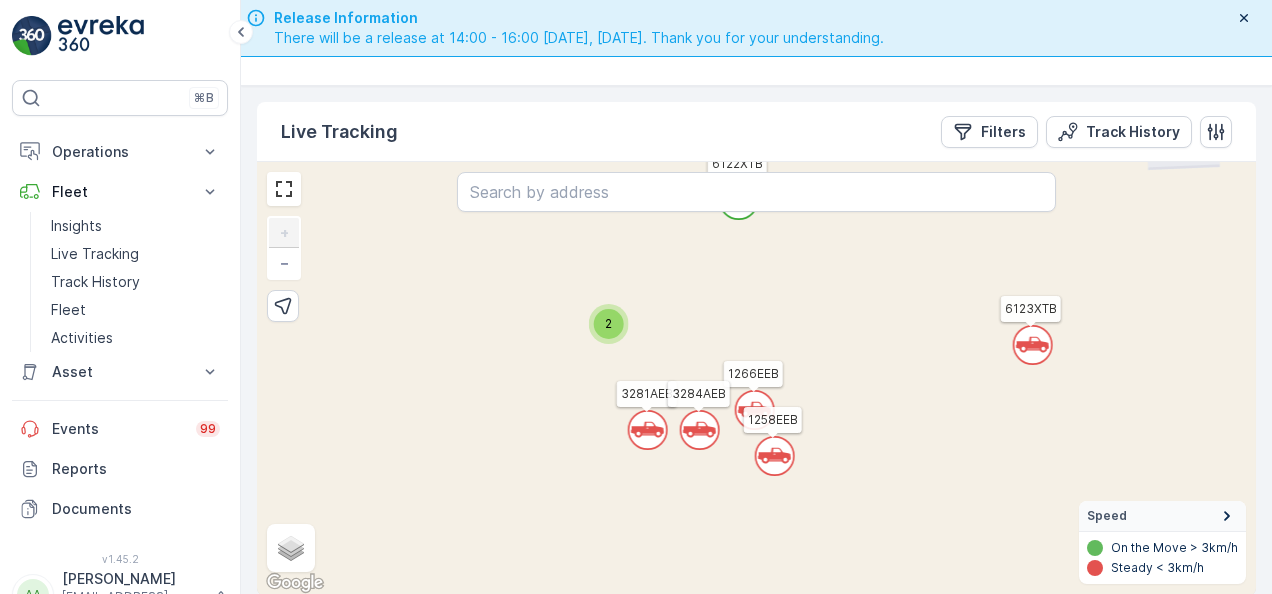 drag, startPoint x: 910, startPoint y: 379, endPoint x: 830, endPoint y: 645, distance: 277.76968 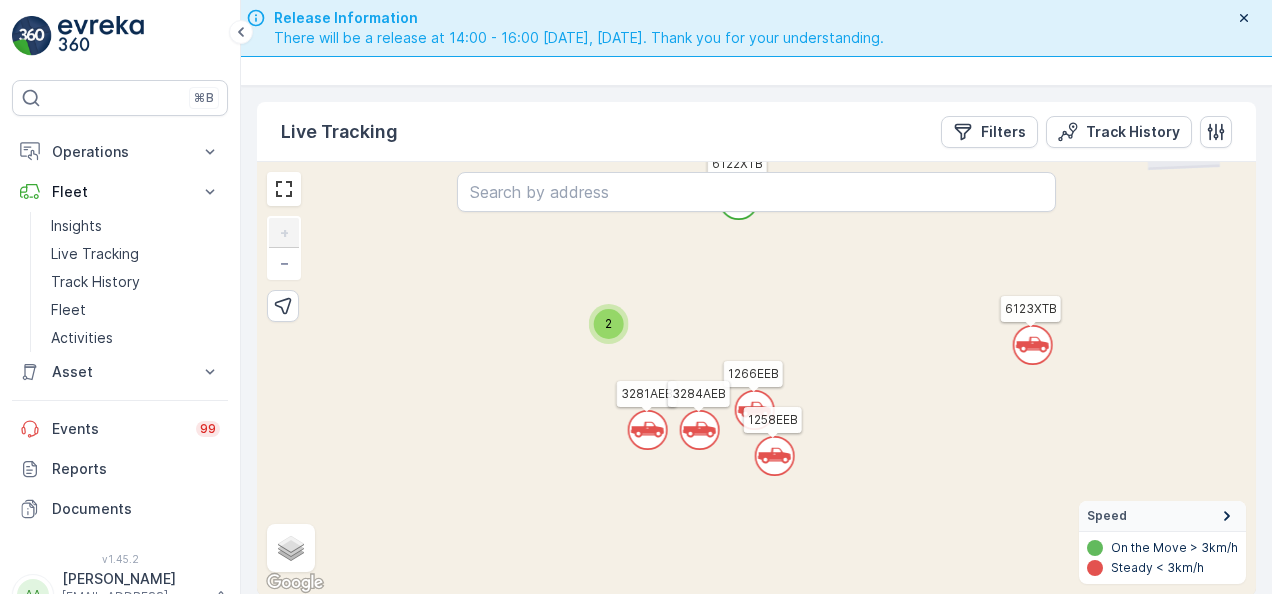 click on "⌘B Operations Insights CIT Dashboard Planning Routes & Tasks Cockpit Settings Fleet Insights Live Tracking Track History Fleet Activities Asset Assets Activities Events 99 Reports Documents v 1.45.2 AA Ather-Abbas [EMAIL_ADDRESS][DOMAIN_NAME] Release Information There will be a release at 14:00 - 16:00 [DATE], [DATE]. Thank you for your understanding. Live Tracking CIT ( +03:00 ) Live Tracking Filters Track History ` ` ` ` ` ` ` ` ` ` ` ` ` ` ` ` ` ` ` ` 2 ` ` ` ` ` ` ` ` ` ` ` ` ` ` 2 ` ` ` ` ` ` ` ` ` ` ` ` ` 3 ` ` ` ` ` ` ` ` ` ` ` ` ` ` ` ` ` ` 2 2 2 ` ` 2 ` ` ` ` 2 ` ` ` ` 3 ` ` ` ` ` ` ` ` ` 4 3 ATV2 SEGWAY3 3141VKA HOOKLIFT02 REL8 8425DSB 3257TTB 1258EEB REL13 1272EEB 1274EEB 9724TAA 1262EEB 3586GHA ATV15 3015UTB SEGWAY1 REL14 3588GHA 6810XTB ATV6 REL5 7945XTA 3287AEB 6418SDB REL12 ATV4 ATV13 3290AEB REL7 ATV21 3691GTB 6121XTB 2589VBB 9384TXA 6210XTB 3301AEB BEACHCOMBER 3281AEB 7764DXA 2066GBB 3283AEB SEGWAY4 ATV9 5472EGR 9717TAA 3288AEB ATV10 1266EEB 3592GHA 3282AEB 6122XTB" at bounding box center [636, 297] 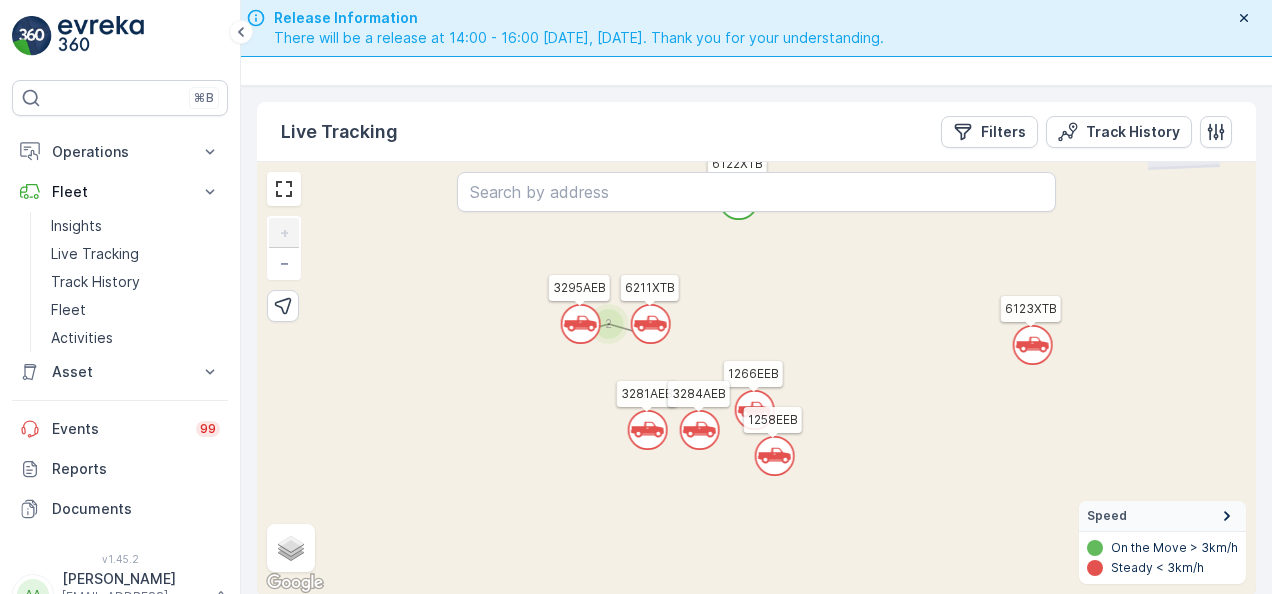 drag, startPoint x: 796, startPoint y: 264, endPoint x: 715, endPoint y: 424, distance: 179.33488 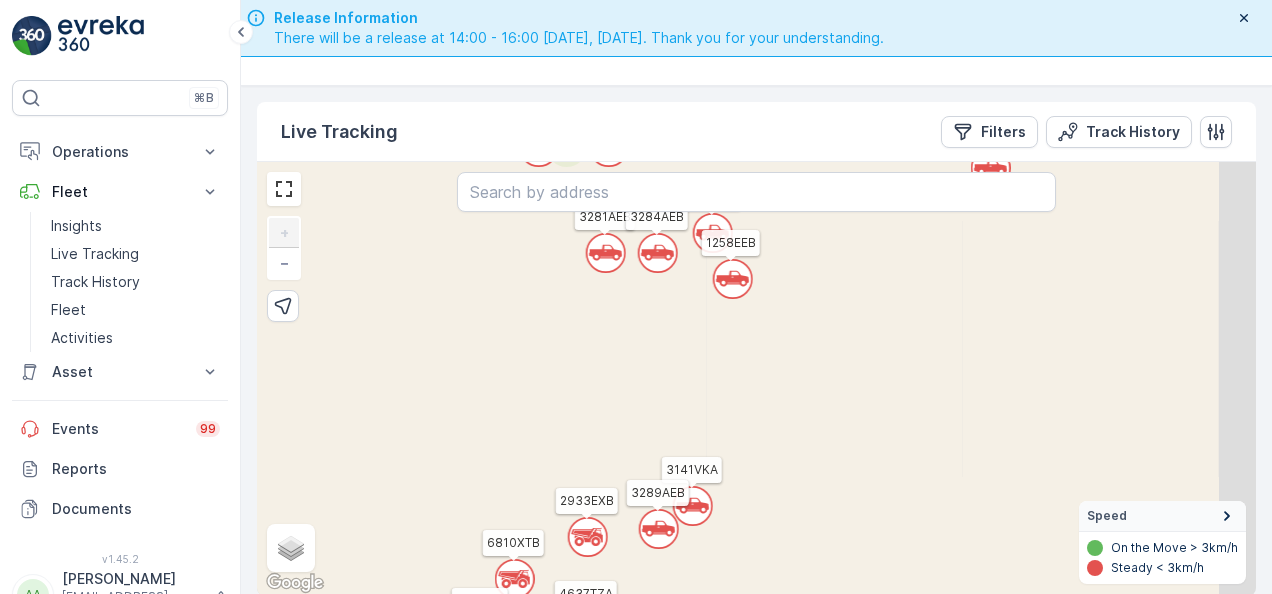 drag, startPoint x: 715, startPoint y: 424, endPoint x: 869, endPoint y: 274, distance: 214.97906 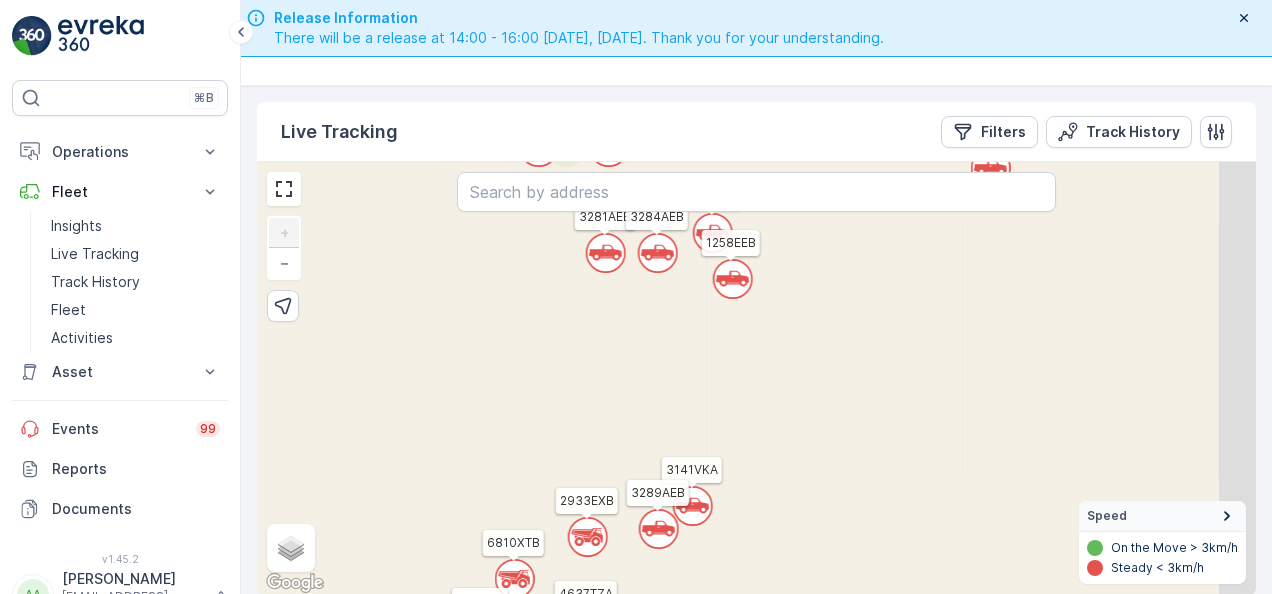 click on "` ` ` ` ` ` ` ` ` ` ` ` ` ` ` ` ` ` ` ` 2 ` ` ` ` ` ` ` ` ` ` ` ` ` ` 2 ` ` ` ` ` ` ` ` ` ` ` ` ` 3 ` ` ` ` ` ` ` ` ` ` ` ` ` ` ` ` ` ` 2 2 2 ` ` 2 ` ` ` ` 2 ` ` ` ` 3 ` ` ` ` ` ` ` ` ` 4 3 ` ` ATV2 SEGWAY3 3141VKA HOOKLIFT02 REL8 8425DSB 3257TTB 1258EEB REL13 1272EEB 1274EEB 9724TAA 1262EEB 3586GHA ATV15 3015UTB SEGWAY1 REL14 3588GHA 6810XTB ATV6 REL5 7945XTA 3287AEB 6418SDB REL12 ATV4 ATV13 3290AEB REL7 ATV21 3691GTB 6121XTB 2589VBB 9384TXA 6210XTB 3301AEB BEACHCOMBER 3281AEB 7764DXA 2066GBB 3283AEB SEGWAY4 ATV9 5472EGR 9717TAA 3288AEB ATV10 1266EEB 3592GHA 3282AEB 6122XTB 3296AEB 7892KXA REL11 3280AEB 9273TSB ATV14 6203XTB 3299AEB 3302AEB 3289AEB 7247VGJ 4637TZA 1995DEB 6209XTB 6205XTB 3291AEB 2573BAB 6201XTB ATV26 3589GHA REL15 REL6 9383TXA 2933EXB 6204XTB 3297AEB 6206XTB 1260EEB HOOKLIFT01 ATV8 9379TXA 9380TXA REL4 6202XTB REL1 1742LTB 1251EEB 9723TAA BW003 3298AEB 3303AEB 3292AEB 8424DSB ATV11 6120XTB HOOKLIFT03 REL9 3293AEB 4720TSJ 3300AEB 3284AEB 6525HKA 6207XTB 6123XTB 9381TXA SEGWAY2 6208XTB 6211XTB" at bounding box center [756, 379] 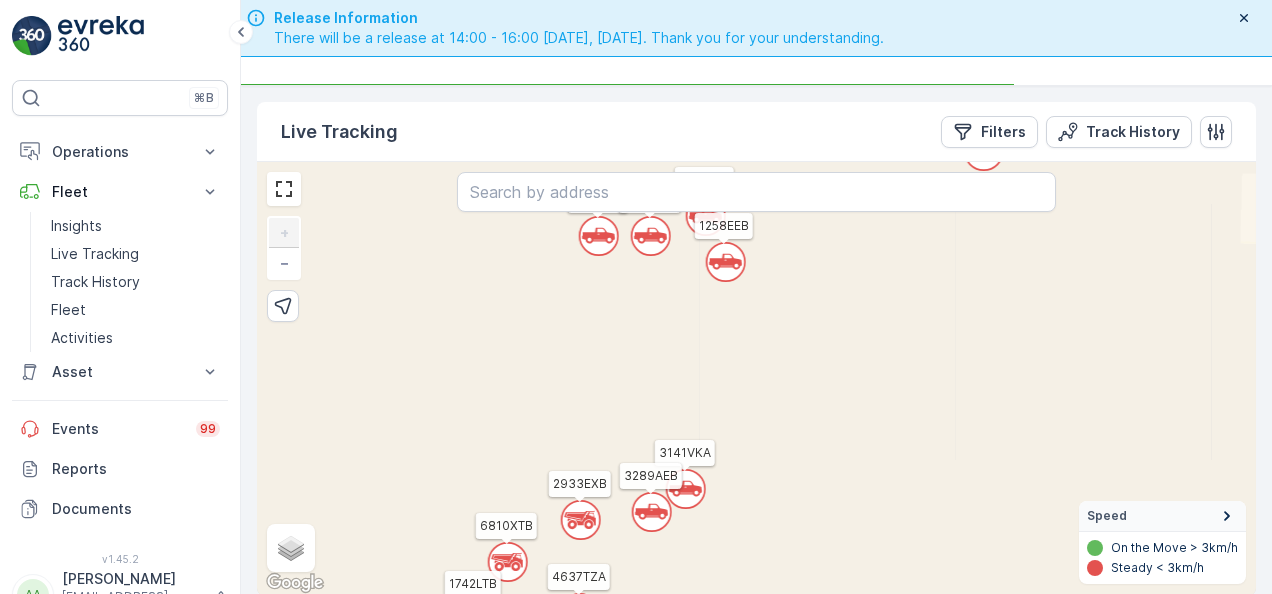 drag, startPoint x: 869, startPoint y: 274, endPoint x: 820, endPoint y: 452, distance: 184.62123 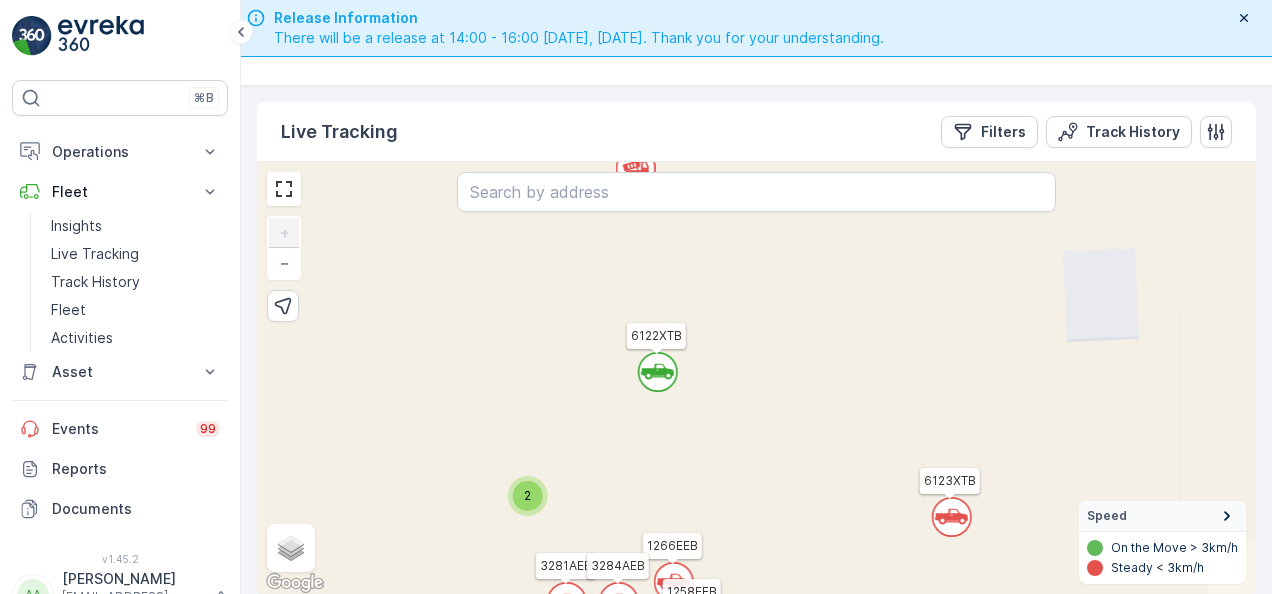 drag, startPoint x: 820, startPoint y: 452, endPoint x: 750, endPoint y: 636, distance: 196.86543 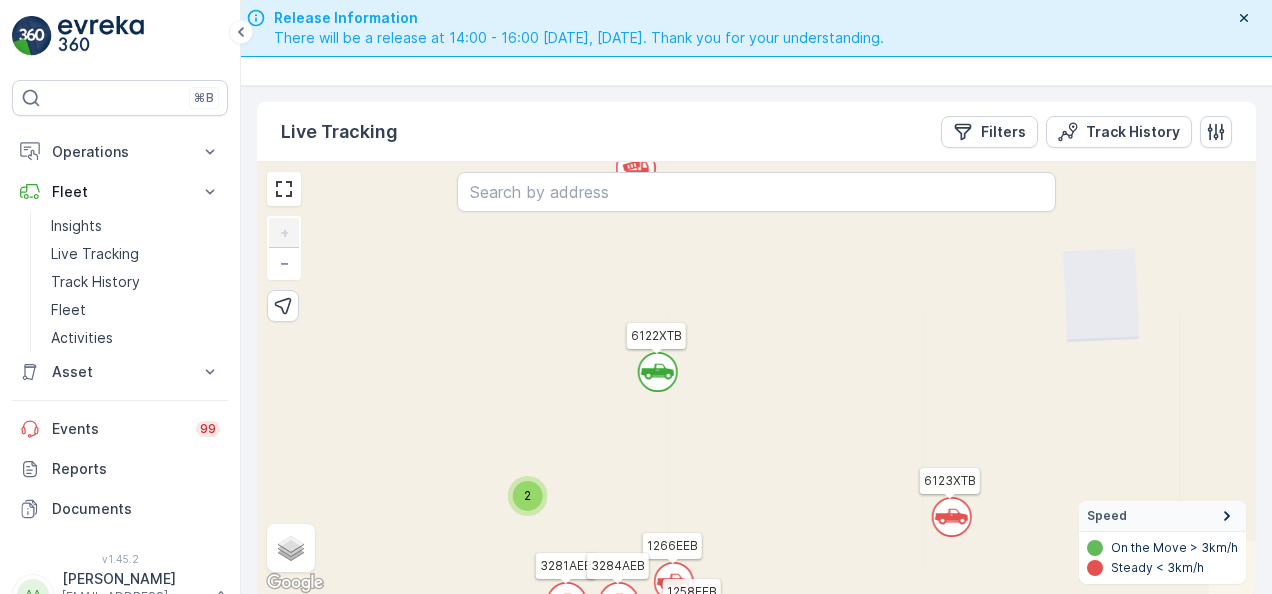 click on "⌘B Operations Insights CIT Dashboard Planning Routes & Tasks Cockpit Settings Fleet Insights Live Tracking Track History Fleet Activities Asset Assets Activities Events 99 Reports Documents v 1.45.2 AA Ather-Abbas [EMAIL_ADDRESS][DOMAIN_NAME] Release Information There will be a release at 14:00 - 16:00 [DATE], [DATE]. Thank you for your understanding. Live Tracking CIT ( +03:00 ) Live Tracking Filters Track History ` ` ` ` ` ` ` ` ` ` ` ` ` ` ` ` ` ` ` ` 2 ` ` ` ` ` ` ` ` ` ` ` ` ` ` 2 ` ` ` ` ` ` ` ` ` ` ` ` ` 3 ` ` ` ` ` ` ` ` ` ` ` ` ` ` ` ` ` ` 2 2 2 ` ` 2 ` ` ` ` 2 ` ` ` ` 3 ` ` ` ` ` ` ` ` ` 4 3 ATV2 SEGWAY3 3141VKA HOOKLIFT02 REL8 8425DSB 3257TTB 1258EEB REL13 1272EEB 1274EEB 9724TAA 1262EEB 3586GHA ATV15 3015UTB SEGWAY1 REL14 3588GHA 6810XTB ATV6 REL5 7945XTA 3287AEB 6418SDB REL12 ATV4 ATV13 3290AEB REL7 ATV21 3691GTB 6121XTB 2589VBB 9384TXA 6210XTB 3301AEB BEACHCOMBER 3281AEB 7764DXA 2066GBB 3283AEB SEGWAY4 ATV9 5472EGR 9717TAA 3288AEB ATV10 1266EEB 3592GHA 3282AEB 6122XTB" at bounding box center (636, 297) 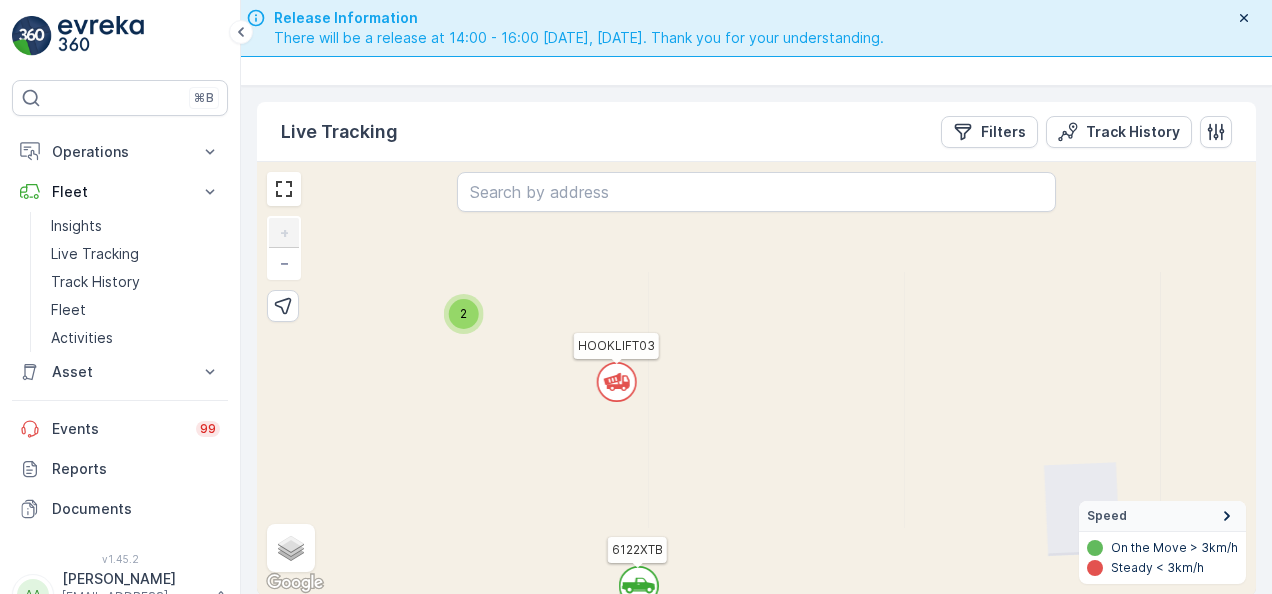 drag, startPoint x: 819, startPoint y: 348, endPoint x: 800, endPoint y: 562, distance: 214.8418 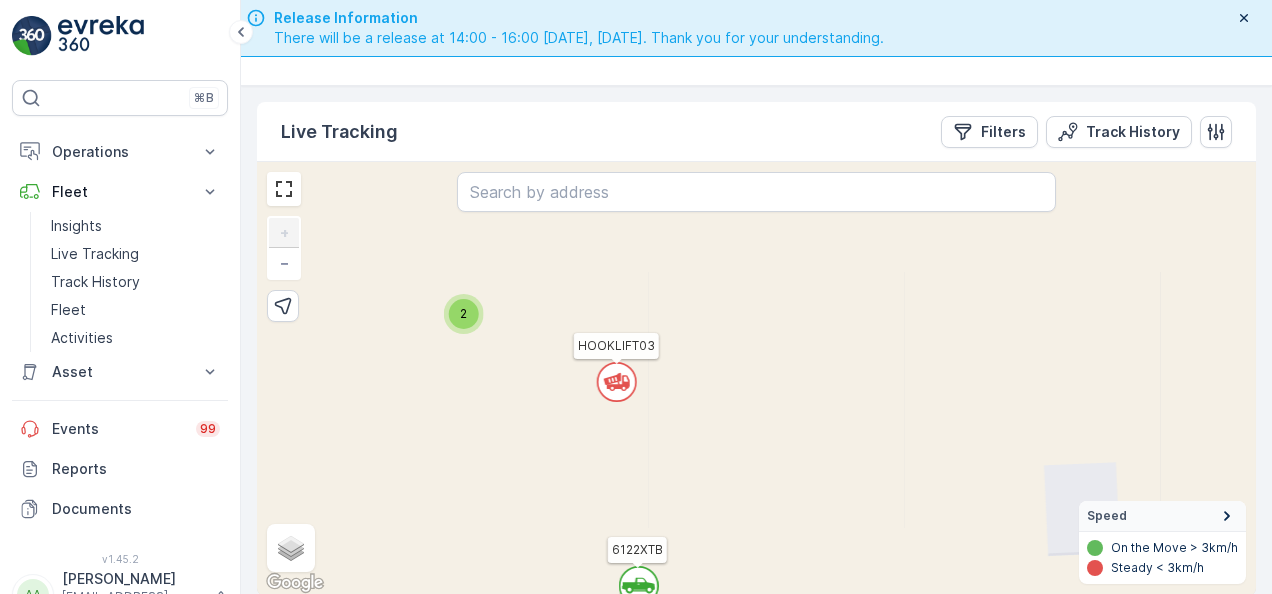 click on "` ` ` ` ` ` ` ` ` ` ` ` ` ` ` ` ` ` ` ` 2 ` ` ` ` ` ` ` ` ` ` ` ` ` ` 2 ` ` ` ` ` ` ` ` ` ` ` ` ` 3 ` ` ` ` ` ` ` ` ` ` ` ` ` ` ` ` ` ` 2 2 2 ` ` 2 ` ` ` ` 2 ` ` ` ` 3 ` ` ` ` ` ` ` ` ` 4 3 ATV2 SEGWAY3 3141VKA HOOKLIFT02 REL8 8425DSB 3257TTB 1258EEB REL13 1272EEB 1274EEB 9724TAA 1262EEB 3586GHA ATV15 3015UTB SEGWAY1 REL14 3588GHA 6810XTB ATV6 REL5 7945XTA 3287AEB 6418SDB REL12 ATV4 ATV13 3290AEB REL7 ATV21 3691GTB 6121XTB 2589VBB 9384TXA 6210XTB 3301AEB BEACHCOMBER 3281AEB 7764DXA 2066GBB 3283AEB SEGWAY4 ATV9 5472EGR 9717TAA 3288AEB ATV10 1266EEB 3592GHA 3282AEB 6122XTB 3296AEB 7892KXA REL11 3280AEB 9273TSB ATV14 6203XTB 3299AEB 3302AEB 3289AEB 7247VGJ 4637TZA 1995DEB 6209XTB 6205XTB 3291AEB 2573BAB 6201XTB ATV26 3589GHA REL15 REL6 9383TXA 2933EXB 6204XTB 3297AEB 6206XTB 1260EEB HOOKLIFT01 ATV8 9379TXA 9380TXA REL4 6202XTB REL1 1742LTB 1251EEB 9723TAA BW003 3298AEB 3303AEB 3292AEB 8424DSB ATV11 6120XTB HOOKLIFT03 REL9 3293AEB 4720TSJ 3300AEB 3284AEB 6525HKA 6207XTB 6123XTB 9381TXA SEGWAY2 6208XTB + − Terms" at bounding box center [756, 379] 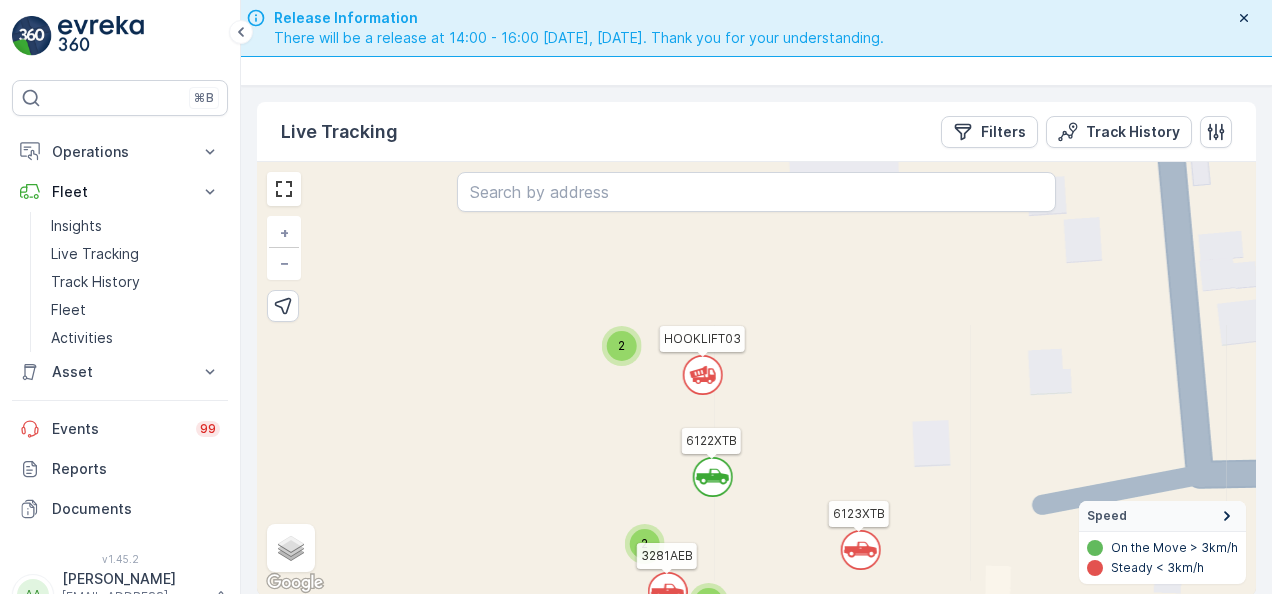 click on "` ` ` ` ` ` ` ` ` ` ` ` ` ` ` ` ` ` ` ` ` ` ` ` ` ` ` ` ` ` ` ` ` ` ` ` ` ` ` ` ` ` ` ` ` ` ` ` ` ` ` ` ` ` ` ` ` ` ` ` ` ` ` ` ` ` 3 2 2 4 2 6 6 3 3 3 5 2 2 2 3 2 ATV2 SEGWAY3 HOOKLIFT02 REL8 3257TTB REL13 1272EEB 1274EEB 9724TAA 1262EEB 3586GHA ATV15 3015UTB SEGWAY1 REL14 REL5 7945XTA 3287AEB 6418SDB REL12 ATV4 ATV13 REL7 ATV21 3691GTB 6121XTB 2589VBB 9384TXA 6210XTB 3301AEB BEACHCOMBER 3281AEB 7764DXA 3283AEB SEGWAY4 ATV9 5472EGR 3288AEB 3592GHA 3282AEB 6122XTB 3296AEB 7892KXA REL11 3280AEB 9273TSB ATV14 6203XTB 3299AEB 3302AEB 7247VGJ 4637TZA 6205XTB 3291AEB 6201XTB ATV26 3589GHA REL15 REL6 9383TXA 2933EXB 6204XTB 3297AEB 6206XTB 1260EEB HOOKLIFT01 ATV8 9380TXA 6202XTB REL1 9723TAA BW003 3303AEB 3292AEB 8424DSB ATV11 HOOKLIFT03 REL9 3293AEB 3300AEB 6525HKA 6207XTB 6123XTB 9381TXA SEGWAY2 6208XTB + −  Satellite  Roadmap  Terrain  Hybrid  Leaflet Keyboard shortcuts Map Data Map data ©2025 Map data ©2025 20 m  Click to toggle between metric and imperial units Terms Report a map error Speed" at bounding box center (756, 379) 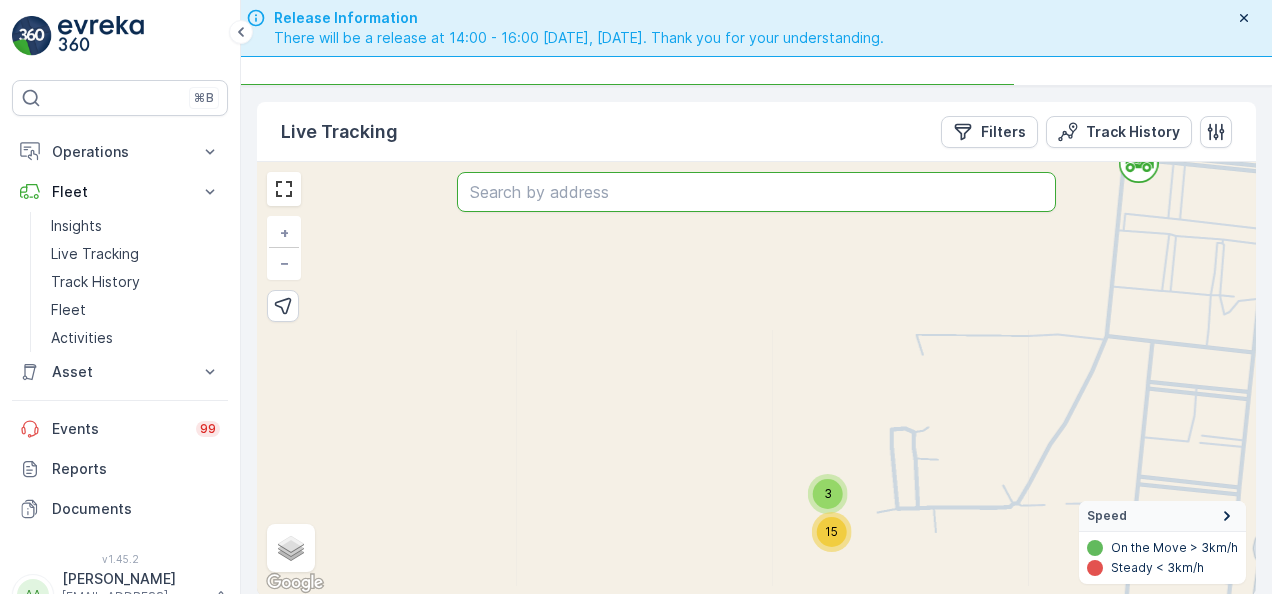 click at bounding box center [756, 192] 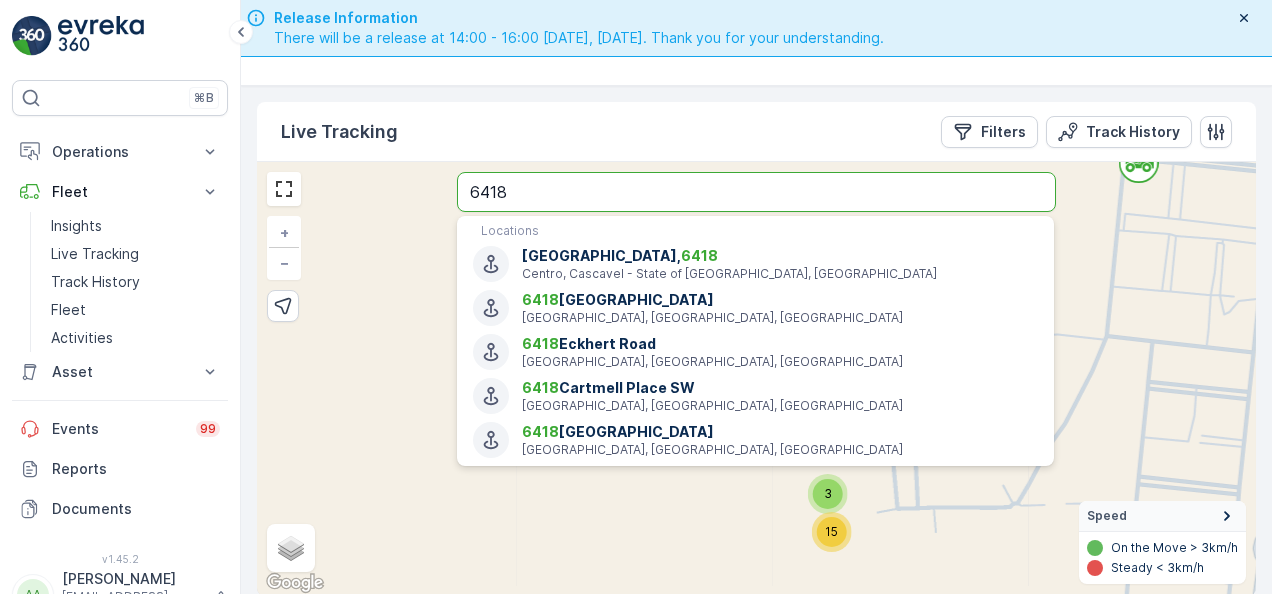 type on "6418" 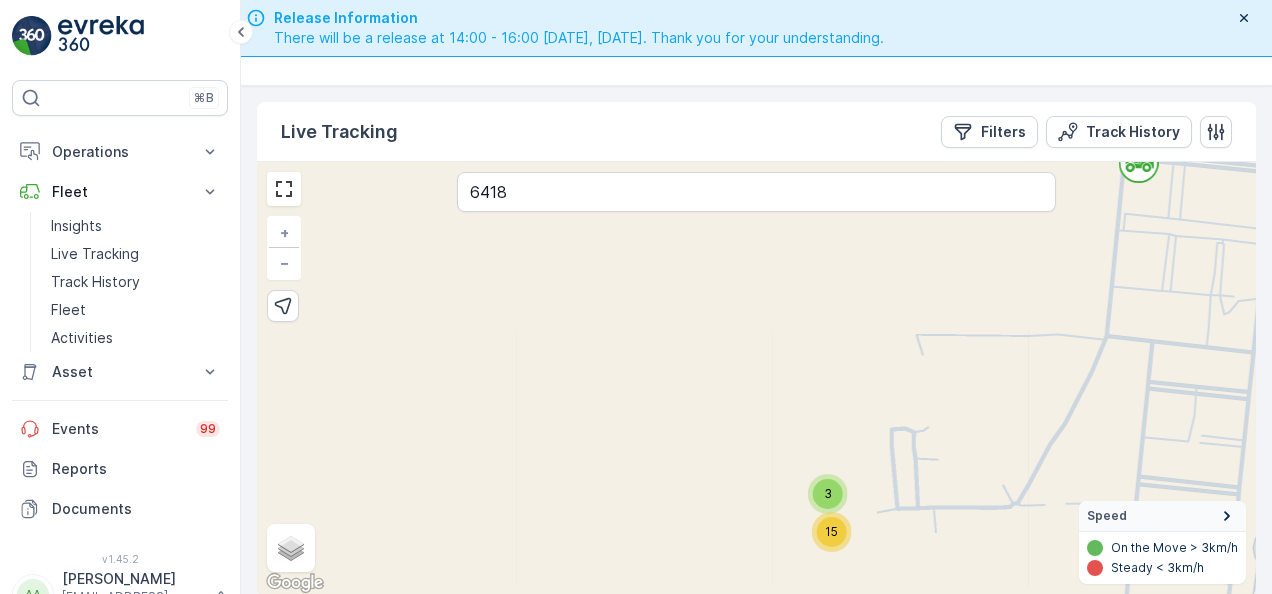 click on "` ` ` ` ` ` ` ` ` ` ` ` ` ` ` ` ` ` ` ` ` 3 ` ` ` ` ` ` ` ` ` ` 2 ` 2 ` ` ` ` ` ` ` ` ` 5 ` ` ` 3 ` 4 4 ` ` 15 ` ` ` 35 ATV2 3257TTB 1272EEB 1274EEB 1262EEB 3586GHA ATV15 SEGWAY1 REL14 7945XTA 3287AEB 6418SDB REL12 ATV4 ATV13 REL7 ATV21 3691GTB 6121XTB 2589VBB 9384TXA 6210XTB 3301AEB BEACHCOMBER 7764DXA 3283AEB SEGWAY4 5472EGR 3288AEB 3282AEB 3296AEB 7892KXA REL11 3280AEB 9273TSB 6203XTB 3299AEB 3302AEB 7247VGJ 6205XTB 6201XTB REL15 REL6 9383TXA 6204XTB 6206XTB 1260EEB HOOKLIFT01 ATV8 9380TXA 6202XTB 9723TAA BW003 3303AEB 3292AEB 8424DSB REL9 3293AEB 3300AEB 6207XTB 9381TXA SEGWAY2 6208XTB + −  Satellite  Roadmap  Terrain  Hybrid  Leaflet Keyboard shortcuts Map Data Map data ©2025 Map data ©2025 100 m  Click to toggle between metric and imperial units Terms Report a map error Speed On the Move > 3km/h Steady < 3km/h 6418 Locations [STREET_ADDRESS][GEOGRAPHIC_DATA][STREET_ADDRESS][STREET_ADDRESS]  [GEOGRAPHIC_DATA]" at bounding box center [756, 379] 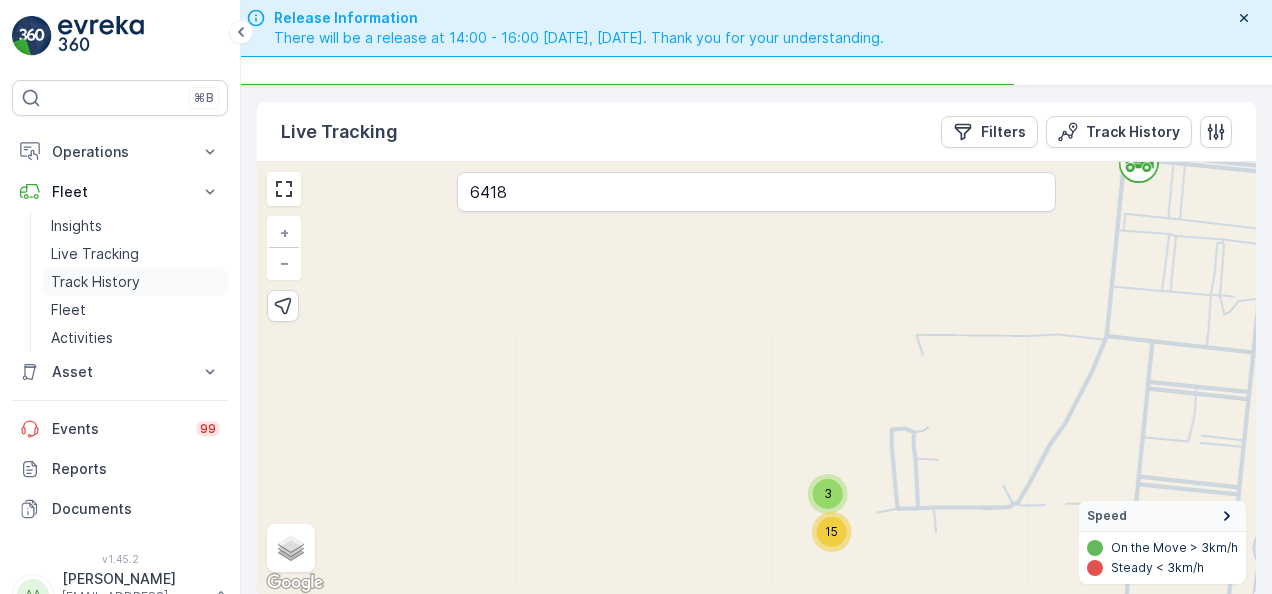 click on "Track History" at bounding box center [95, 282] 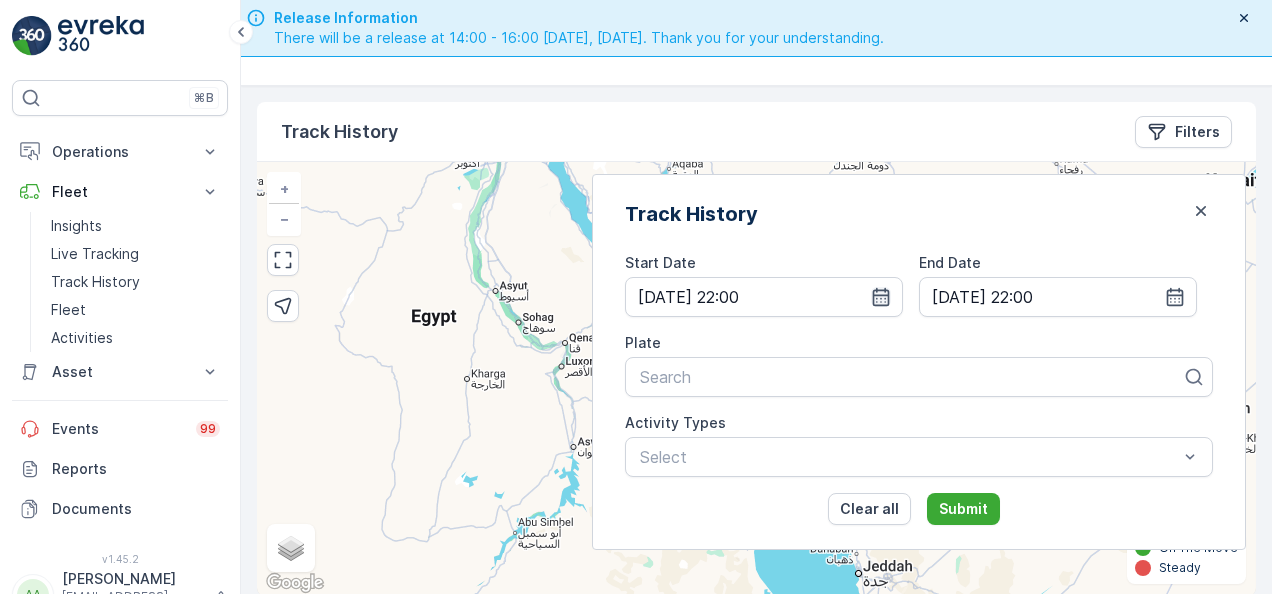 click 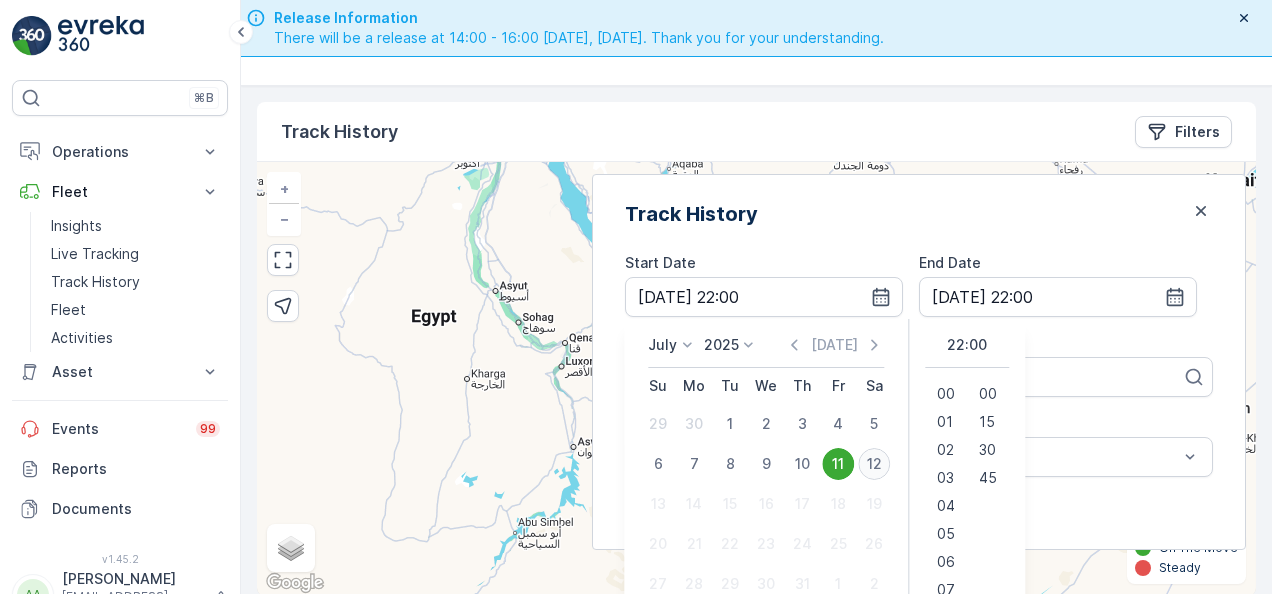 click on "12" at bounding box center [874, 464] 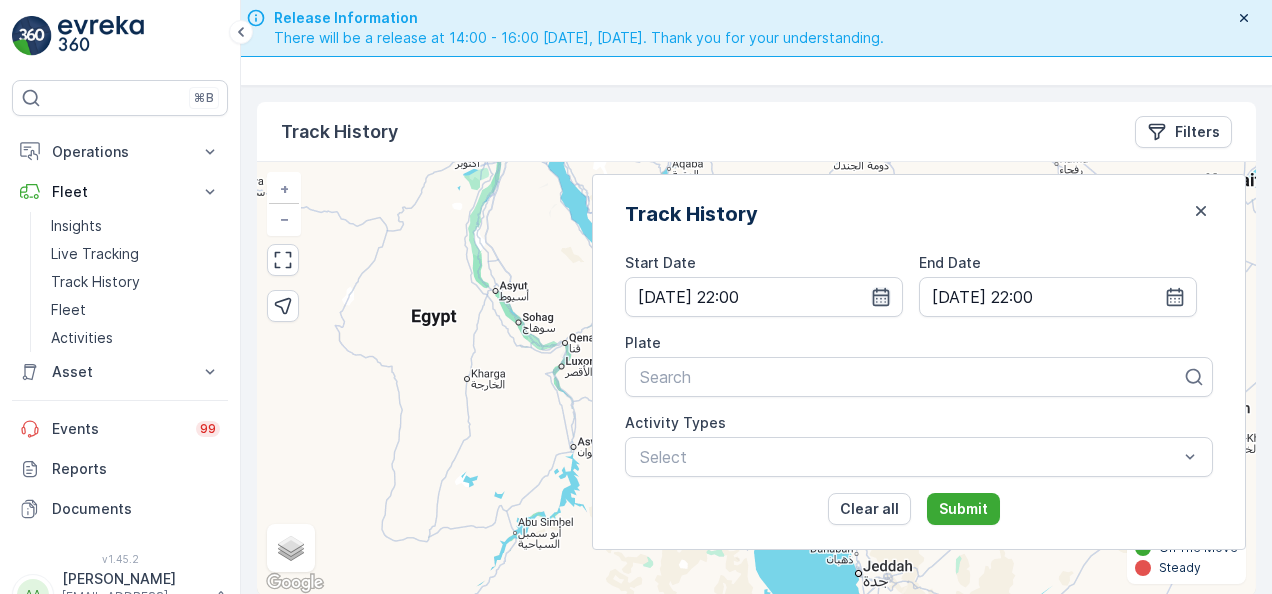 click 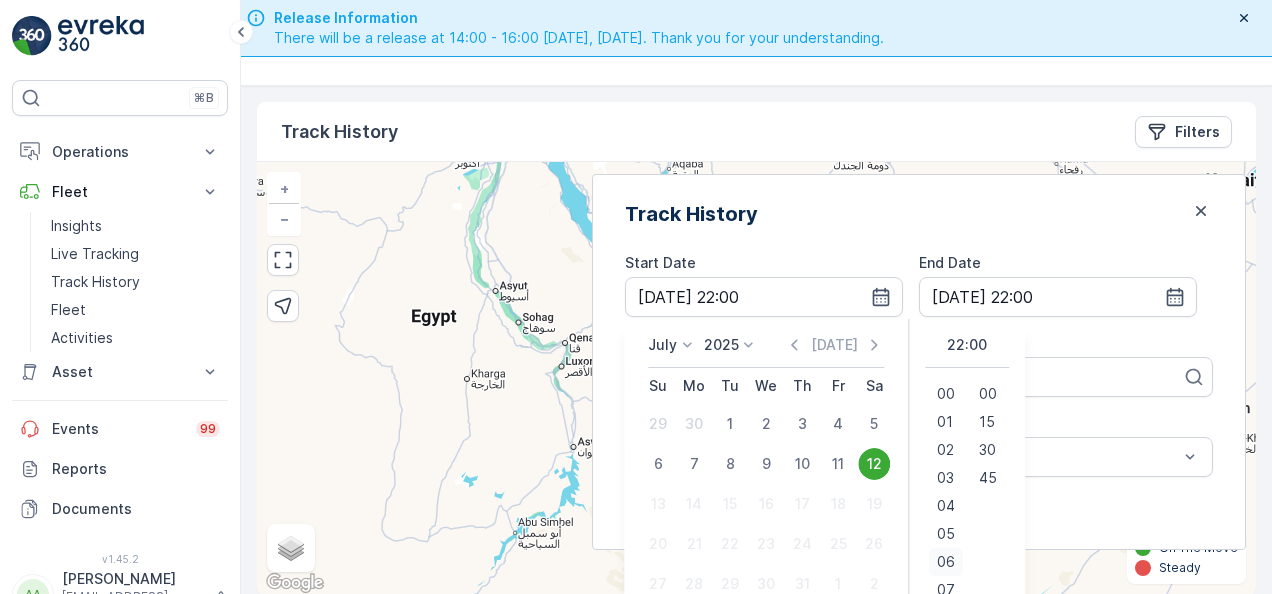 click on "06" at bounding box center (946, 562) 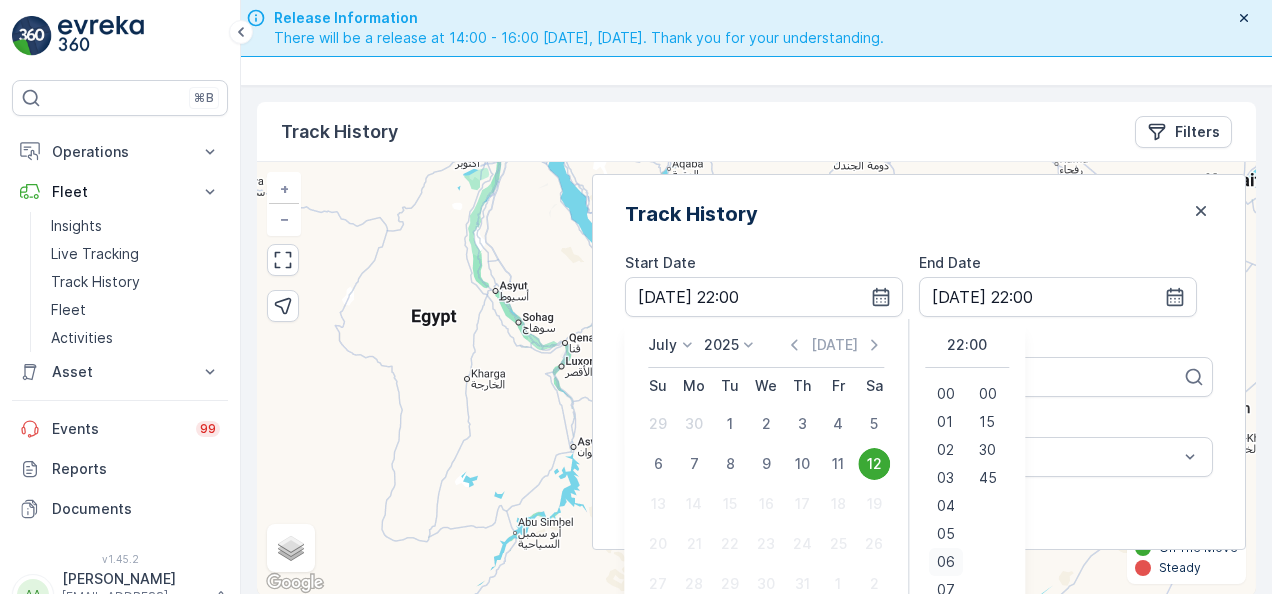 type on "[DATE] 06:00" 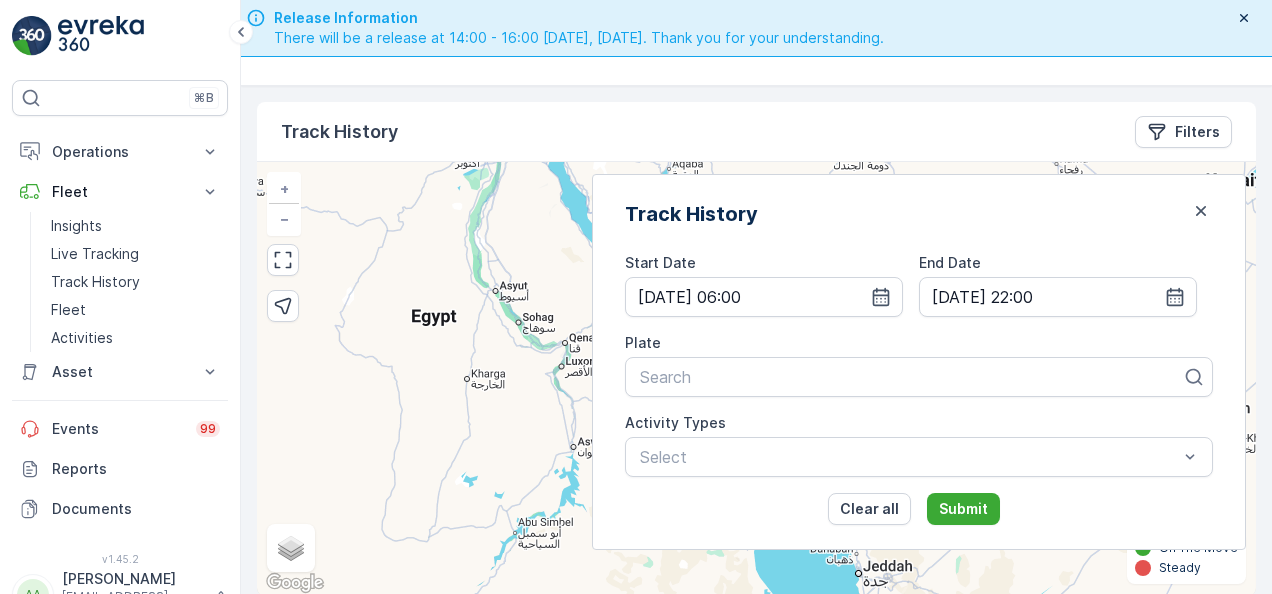 click on "Track History" at bounding box center (919, 214) 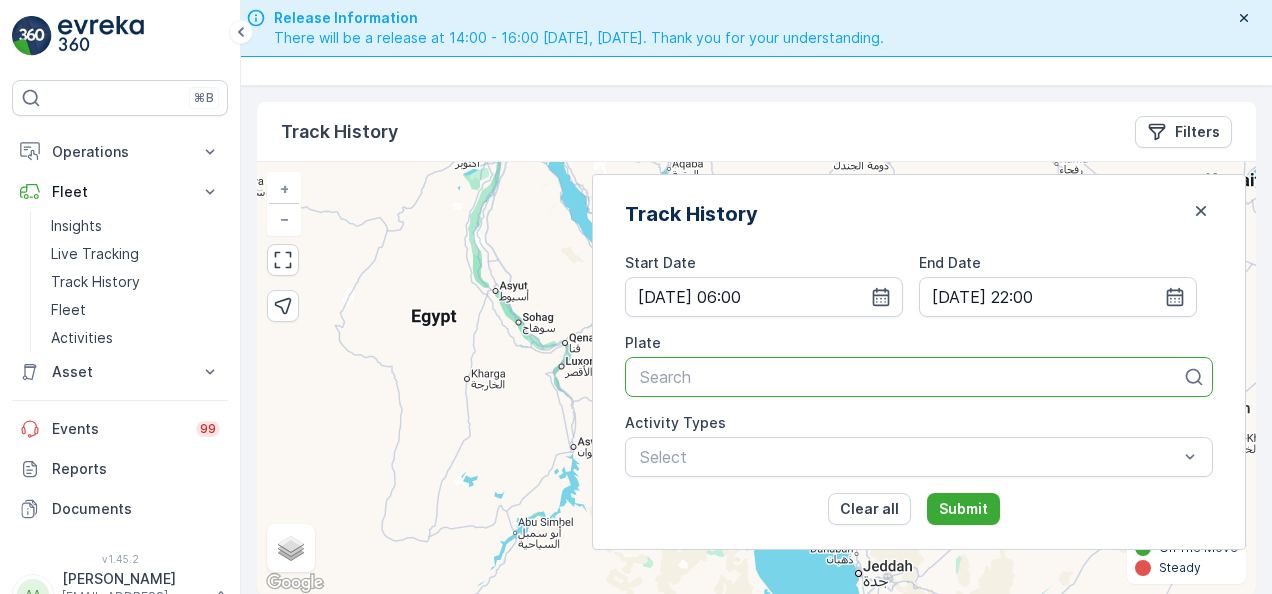 click at bounding box center [911, 377] 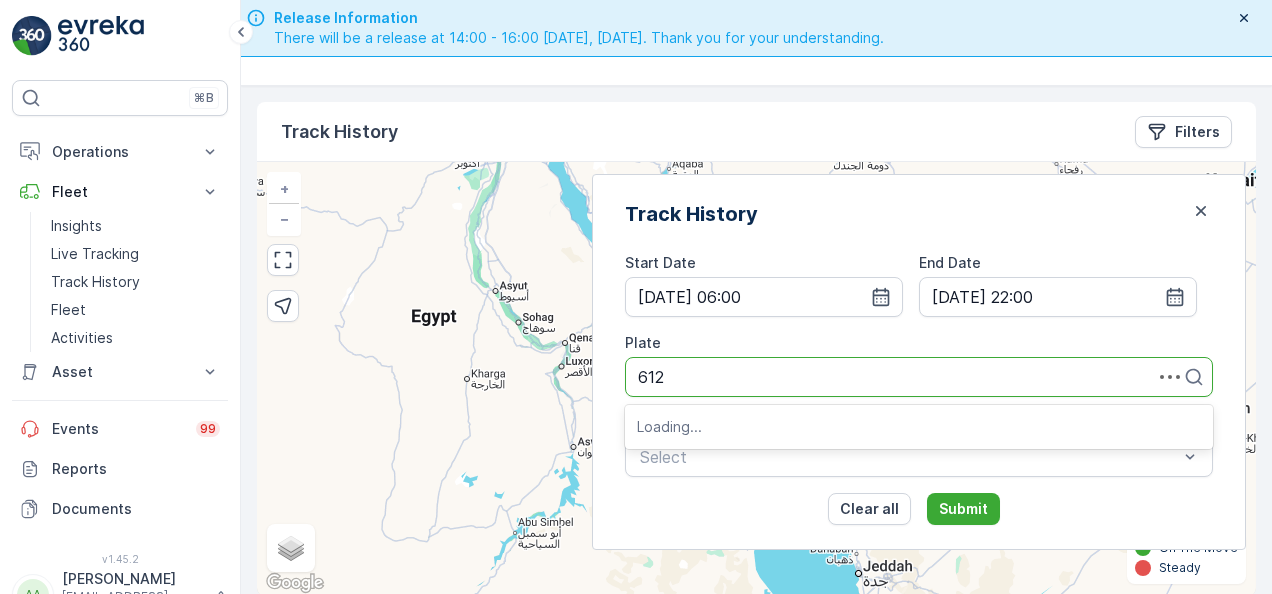 type on "6122" 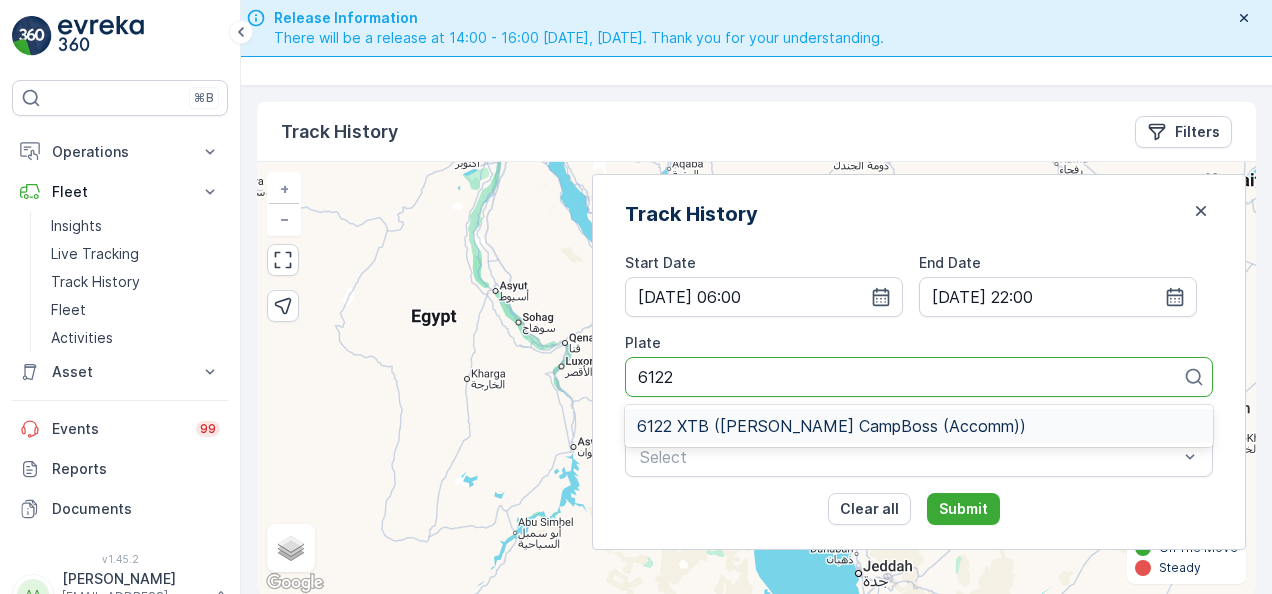 click on "6122 XTB ([PERSON_NAME] CampBoss (Accomm))" at bounding box center [919, 426] 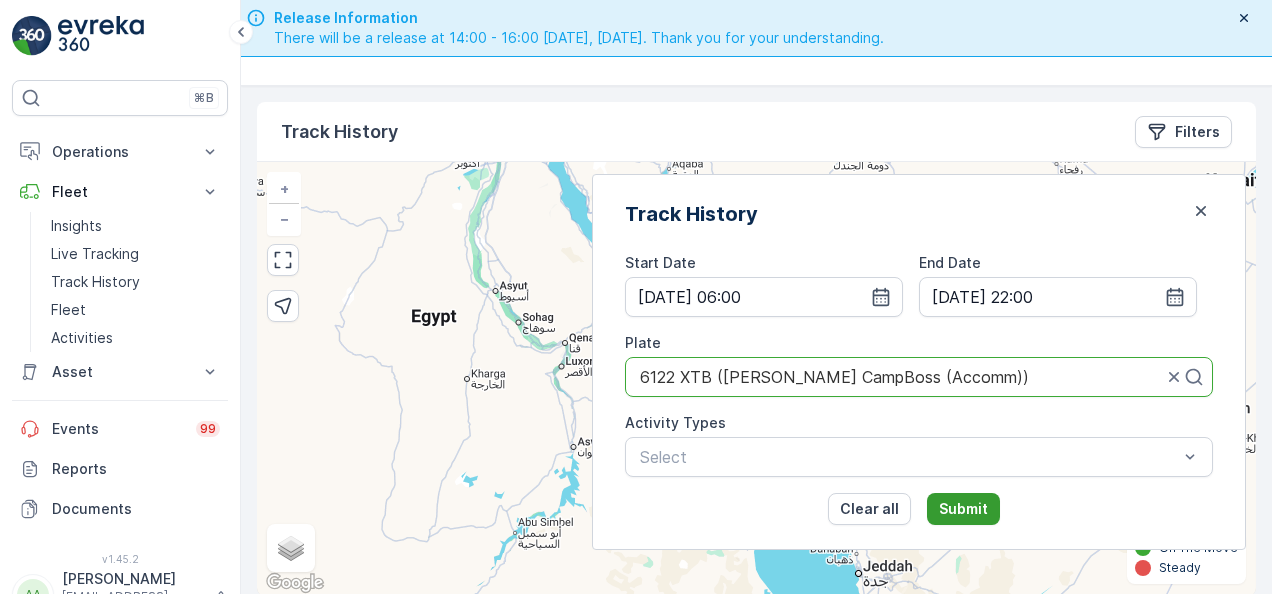 click on "Submit" at bounding box center (963, 509) 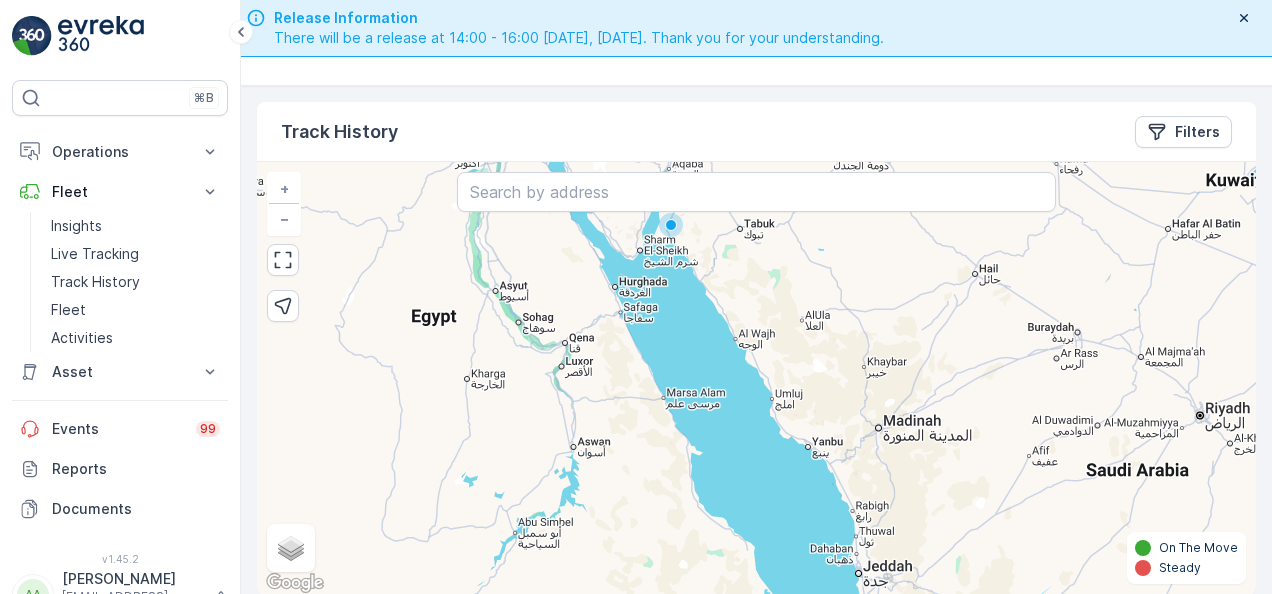 click on "+ −  Satellite  Roadmap  Terrain  Hybrid  Leaflet Keyboard shortcuts Map Data Map data ©2025 Google, Mapa GISrael Map data ©2025 Google, Mapa GISrael 100 km  Click to toggle between metric and imperial units Terms Report a map error On The Move Steady" at bounding box center [756, 379] 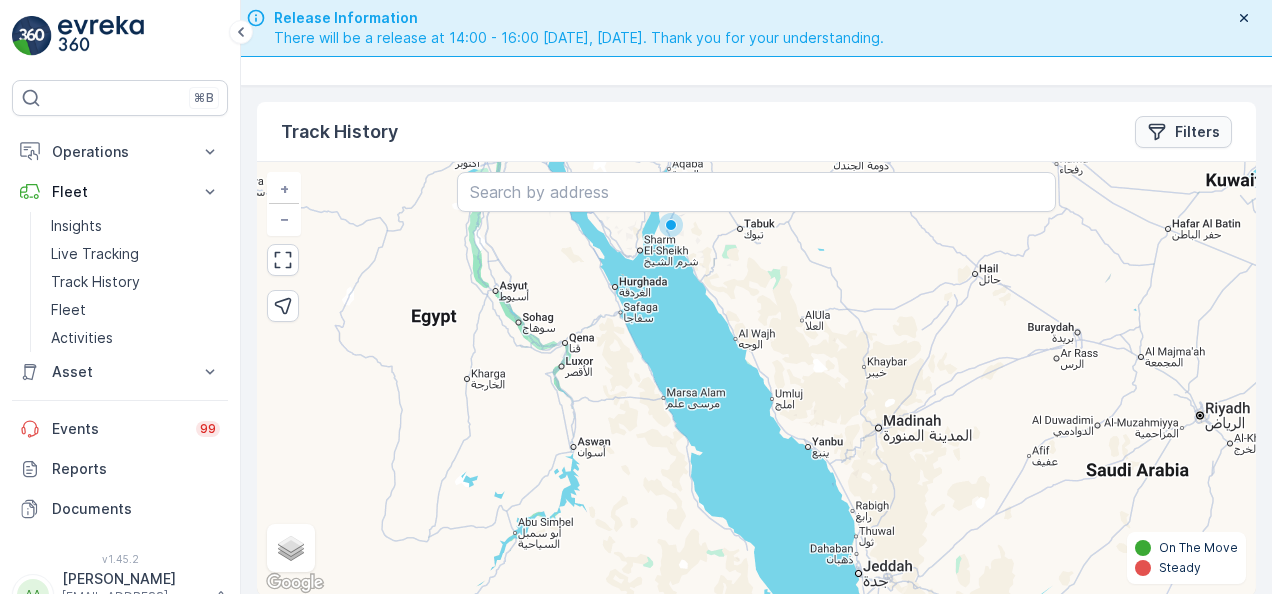 click on "Filters" at bounding box center (1197, 132) 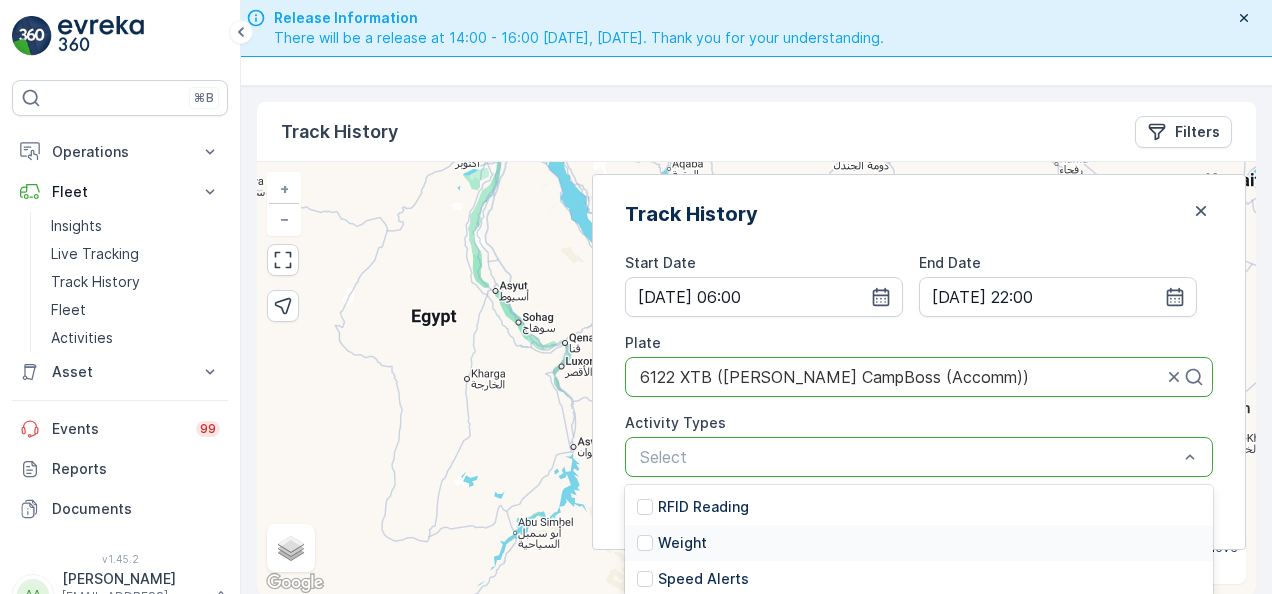 drag, startPoint x: 712, startPoint y: 502, endPoint x: 700, endPoint y: 544, distance: 43.68066 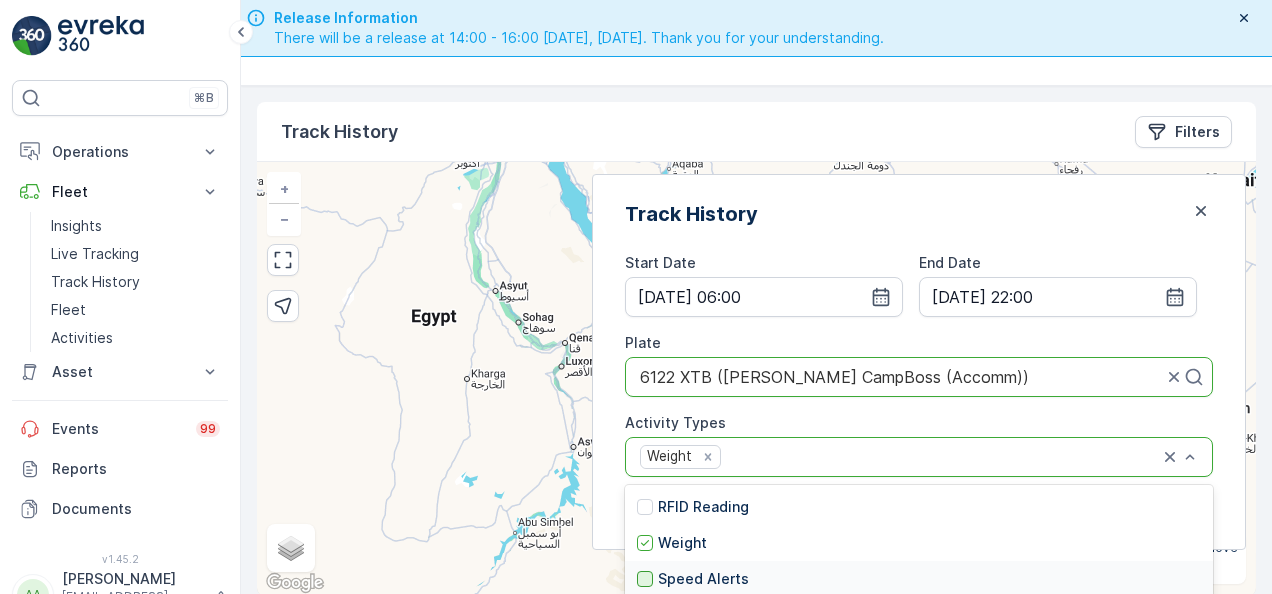 click at bounding box center [645, 579] 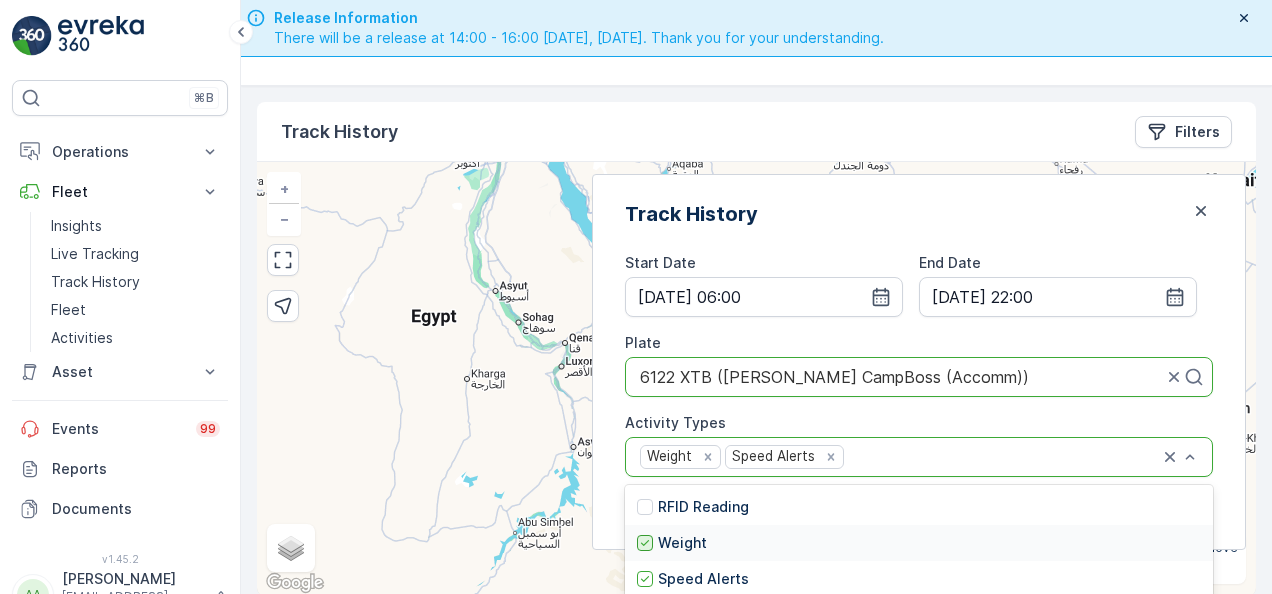 click 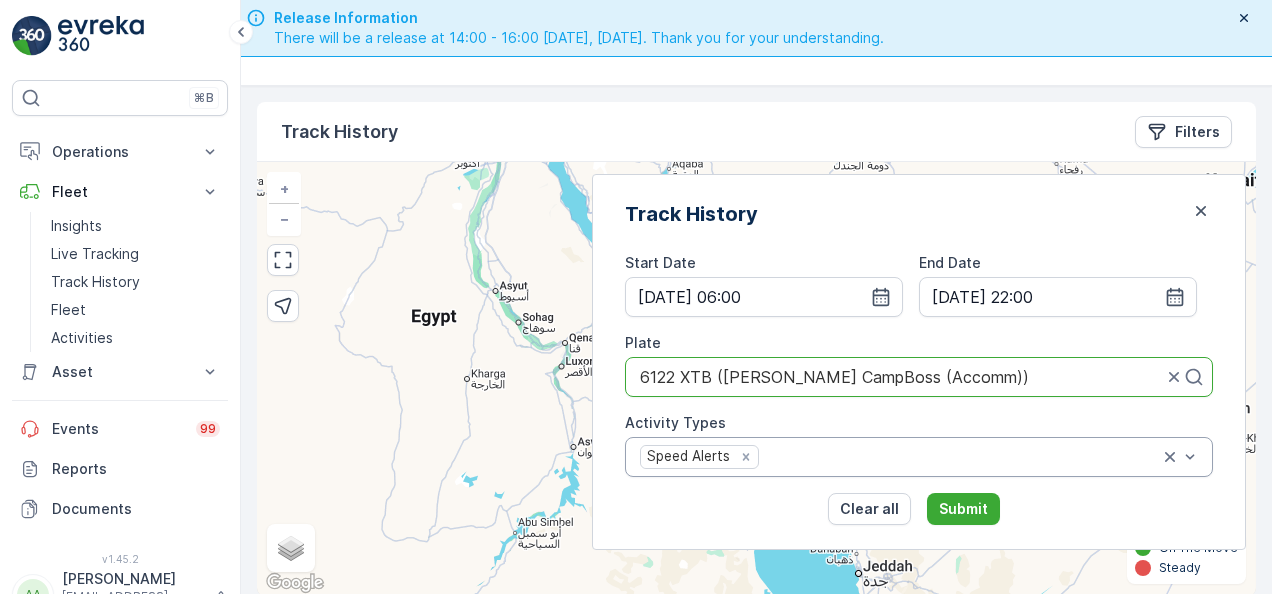 click on "+ −  Satellite  Roadmap  Terrain  Hybrid  Leaflet Keyboard shortcuts Map Data Map data ©2025 Google, Mapa GISrael Map data ©2025 Google, Mapa GISrael 100 km  Click to toggle between metric and imperial units Terms Report a map error On The Move Steady" at bounding box center (756, 379) 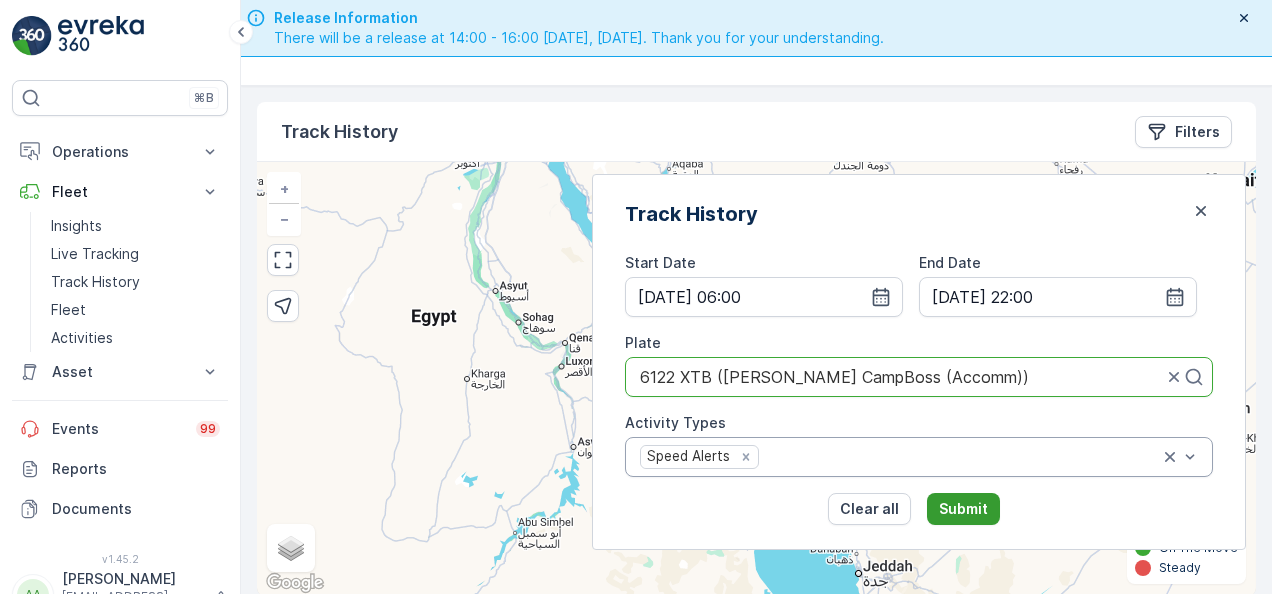 click on "Submit" at bounding box center [963, 509] 